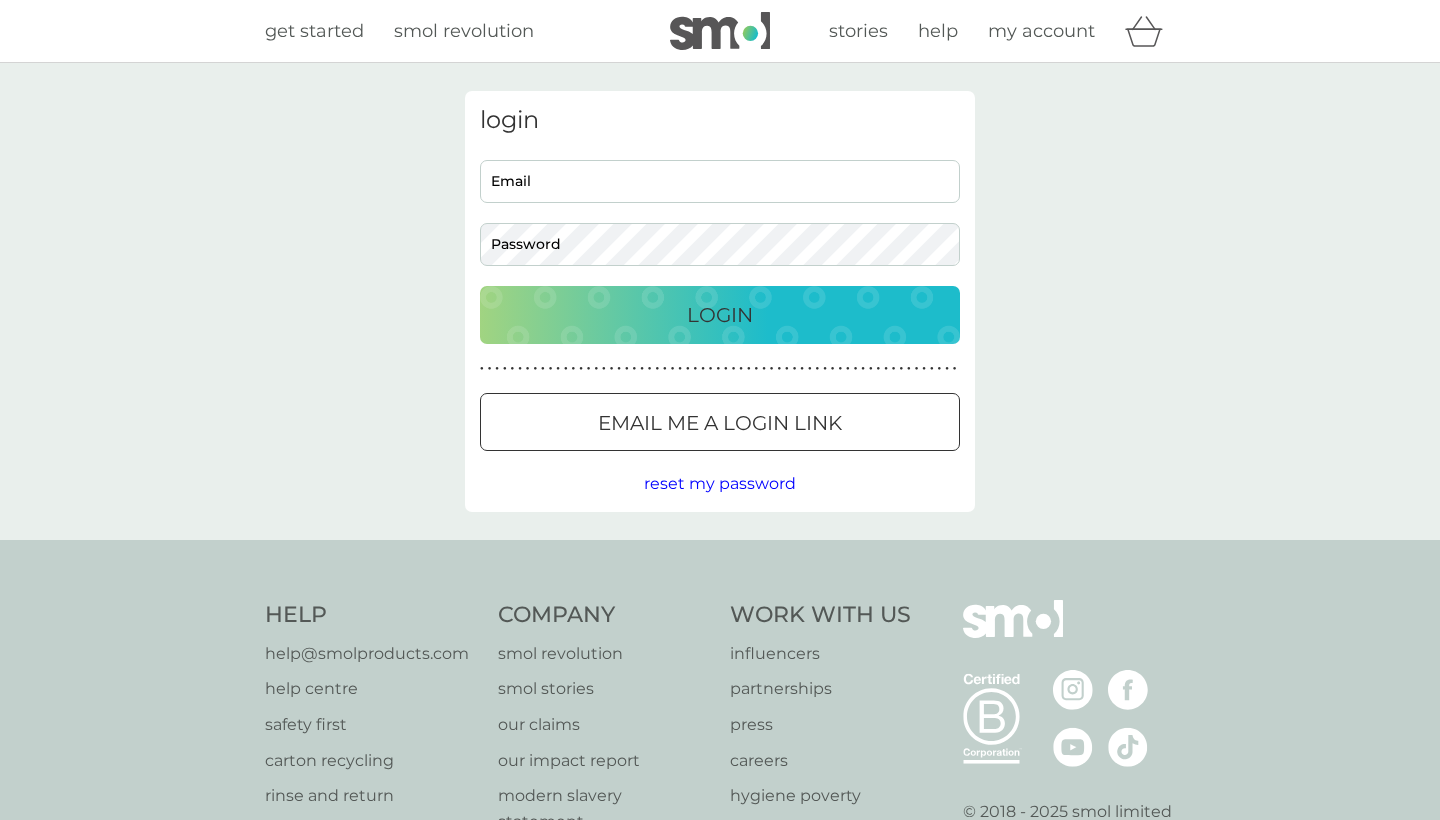 scroll, scrollTop: 0, scrollLeft: 0, axis: both 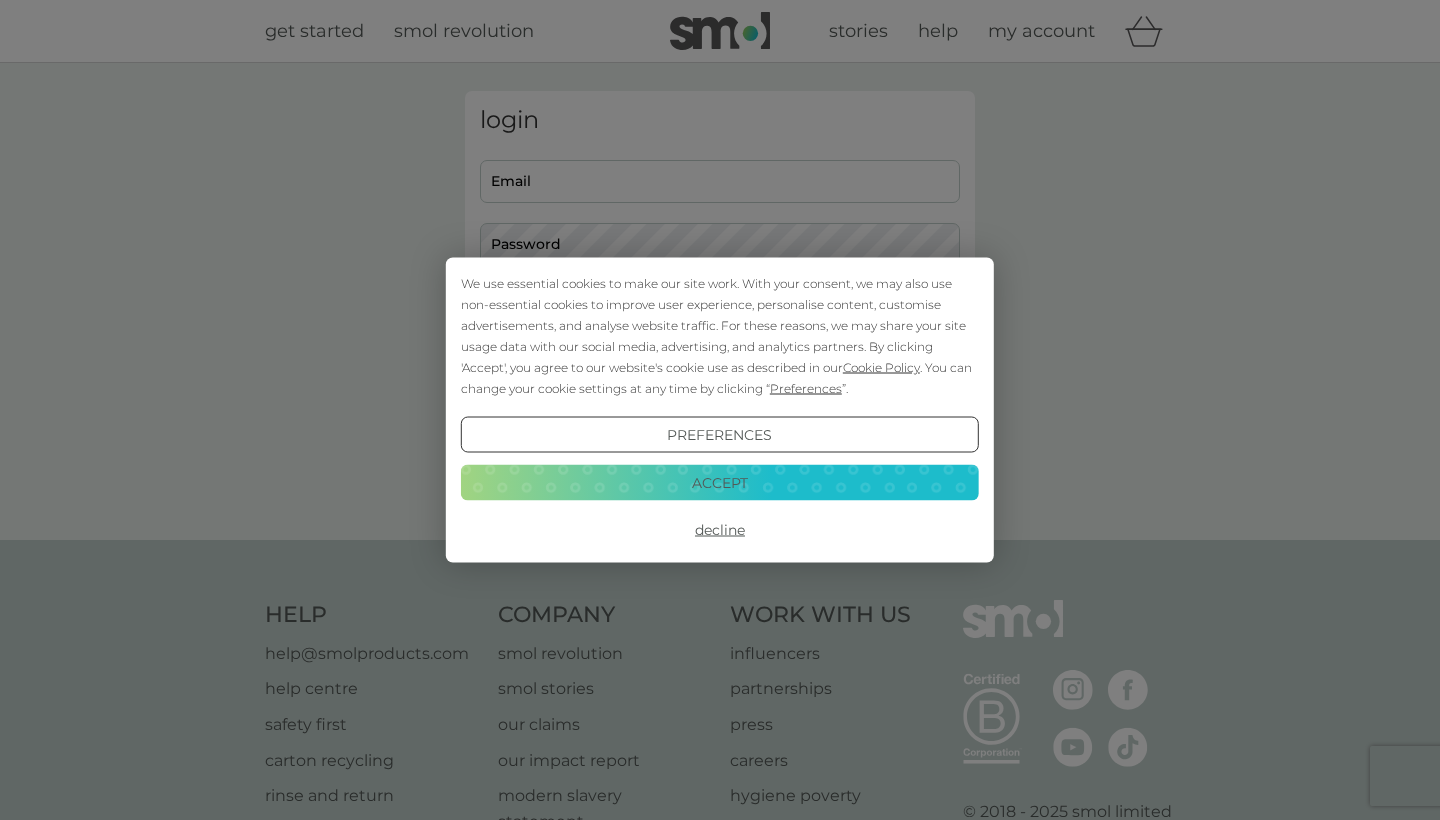 click on "Accept" at bounding box center (720, 482) 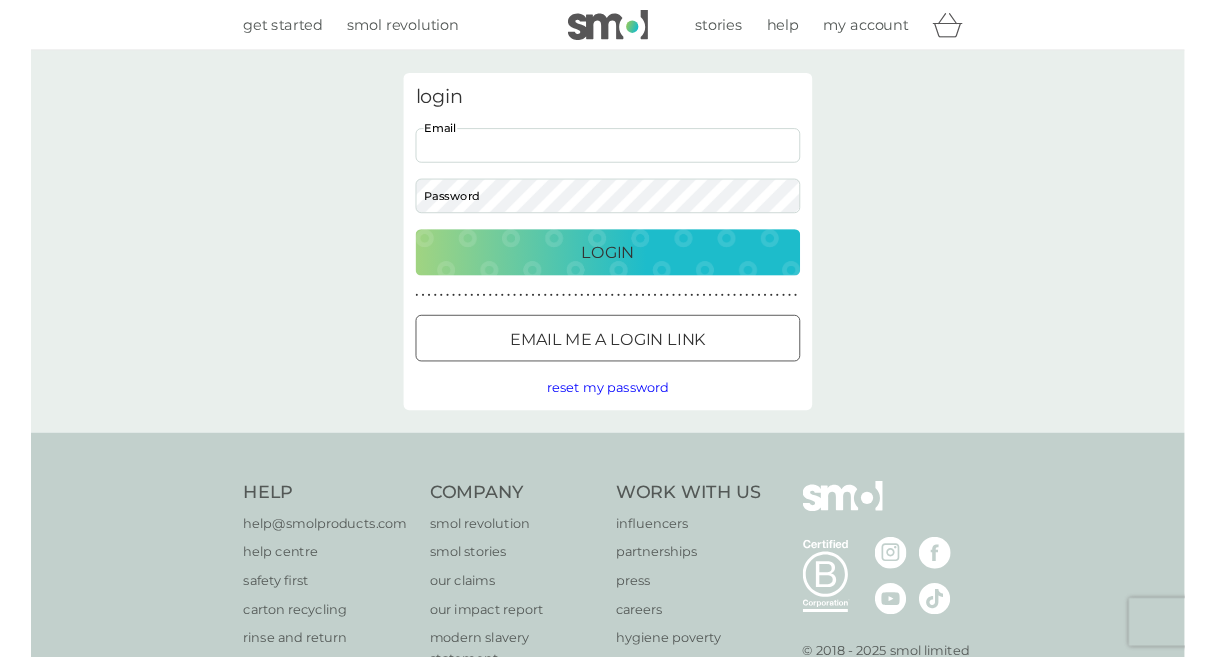 scroll, scrollTop: 0, scrollLeft: 0, axis: both 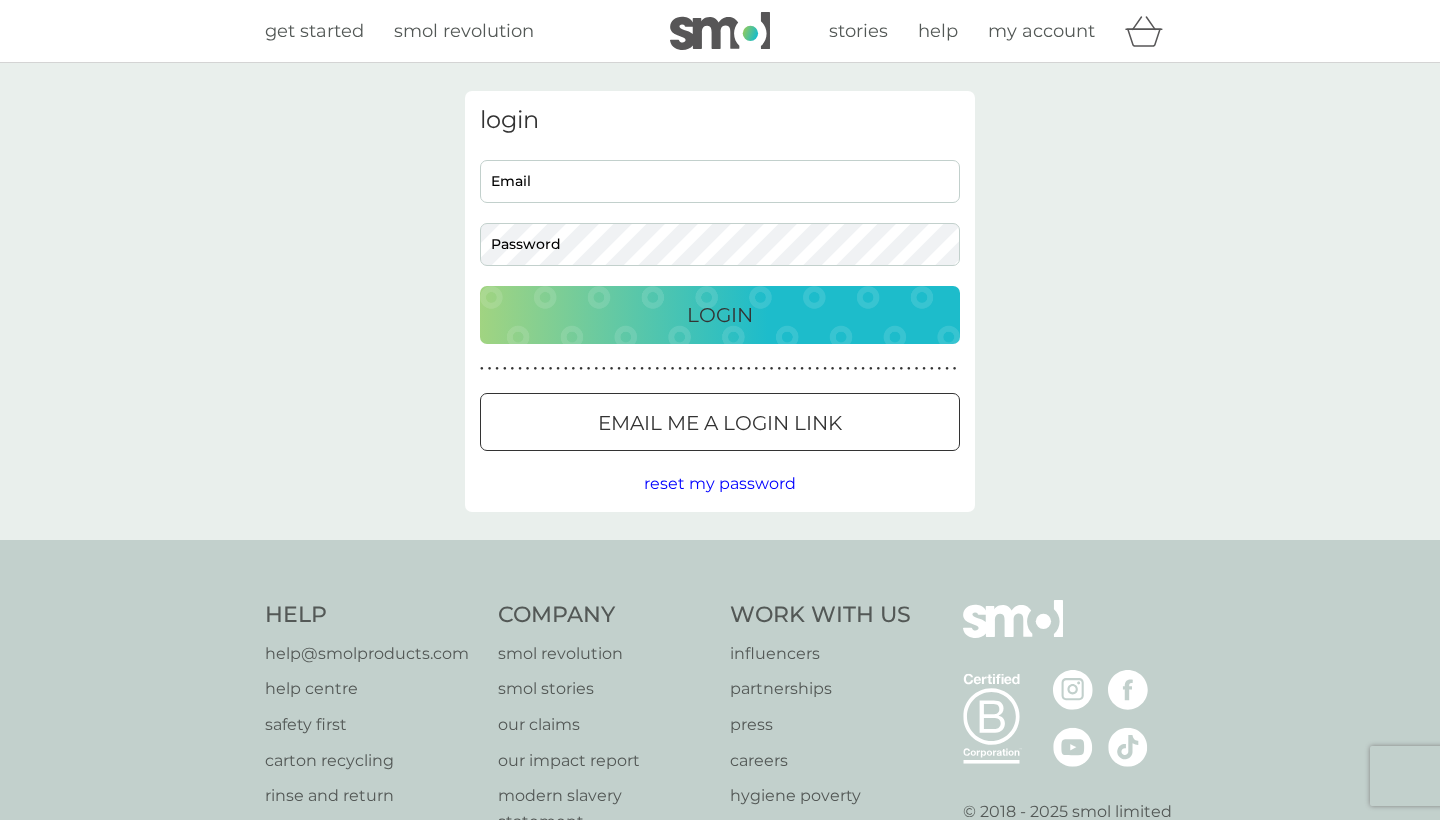 click at bounding box center (720, 423) 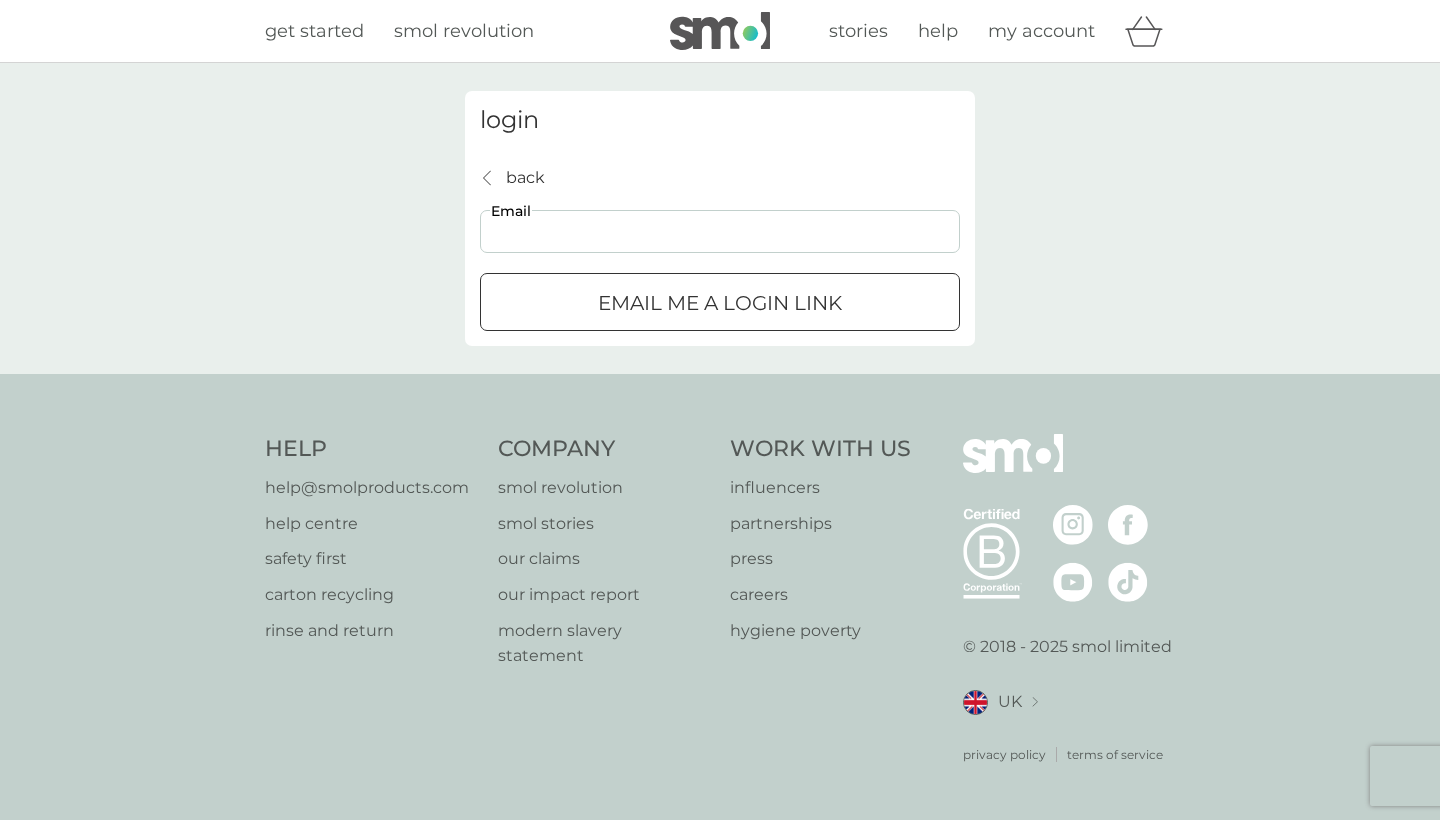 click on "Email" at bounding box center [720, 231] 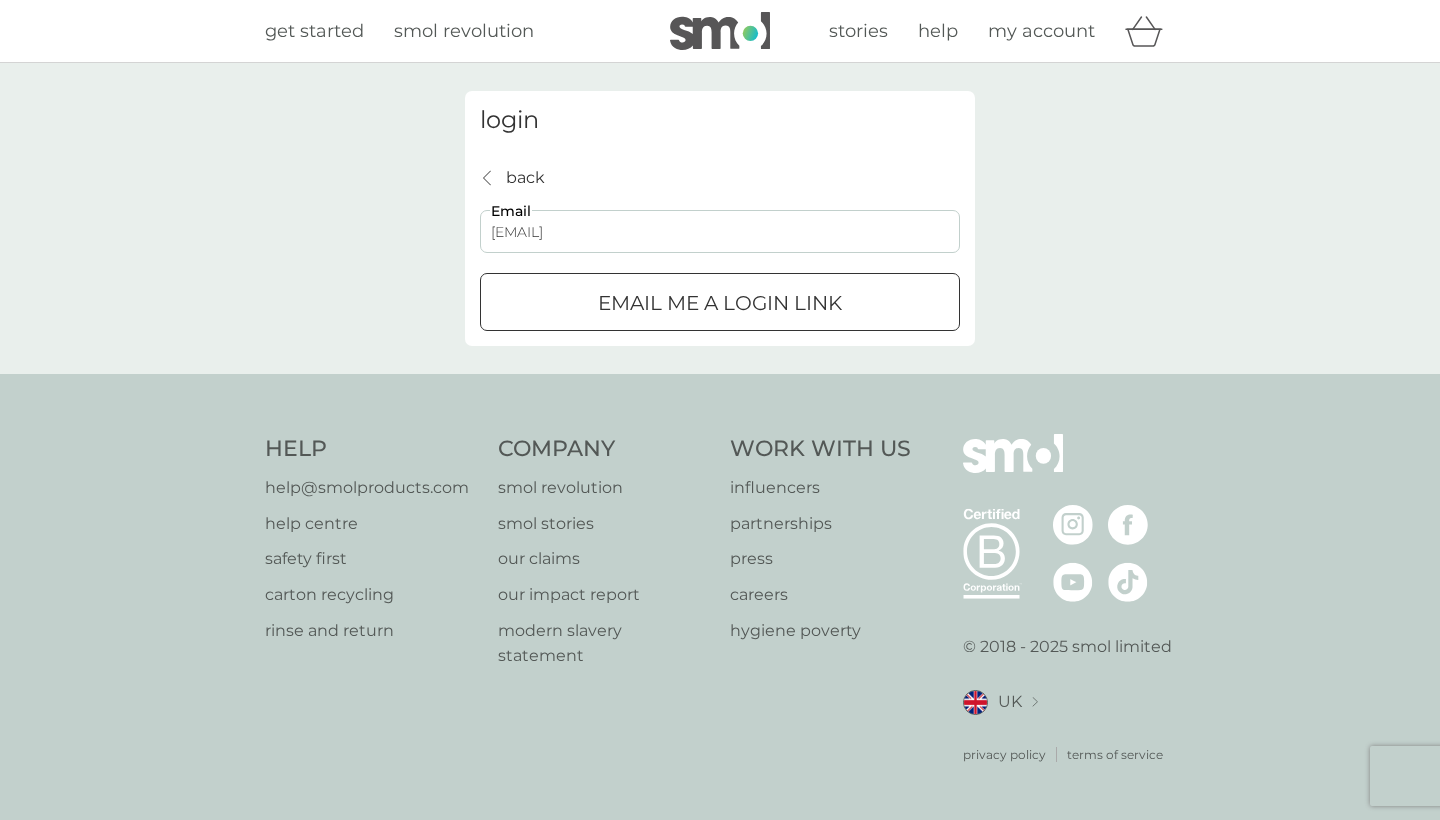 type on "[EMAIL]" 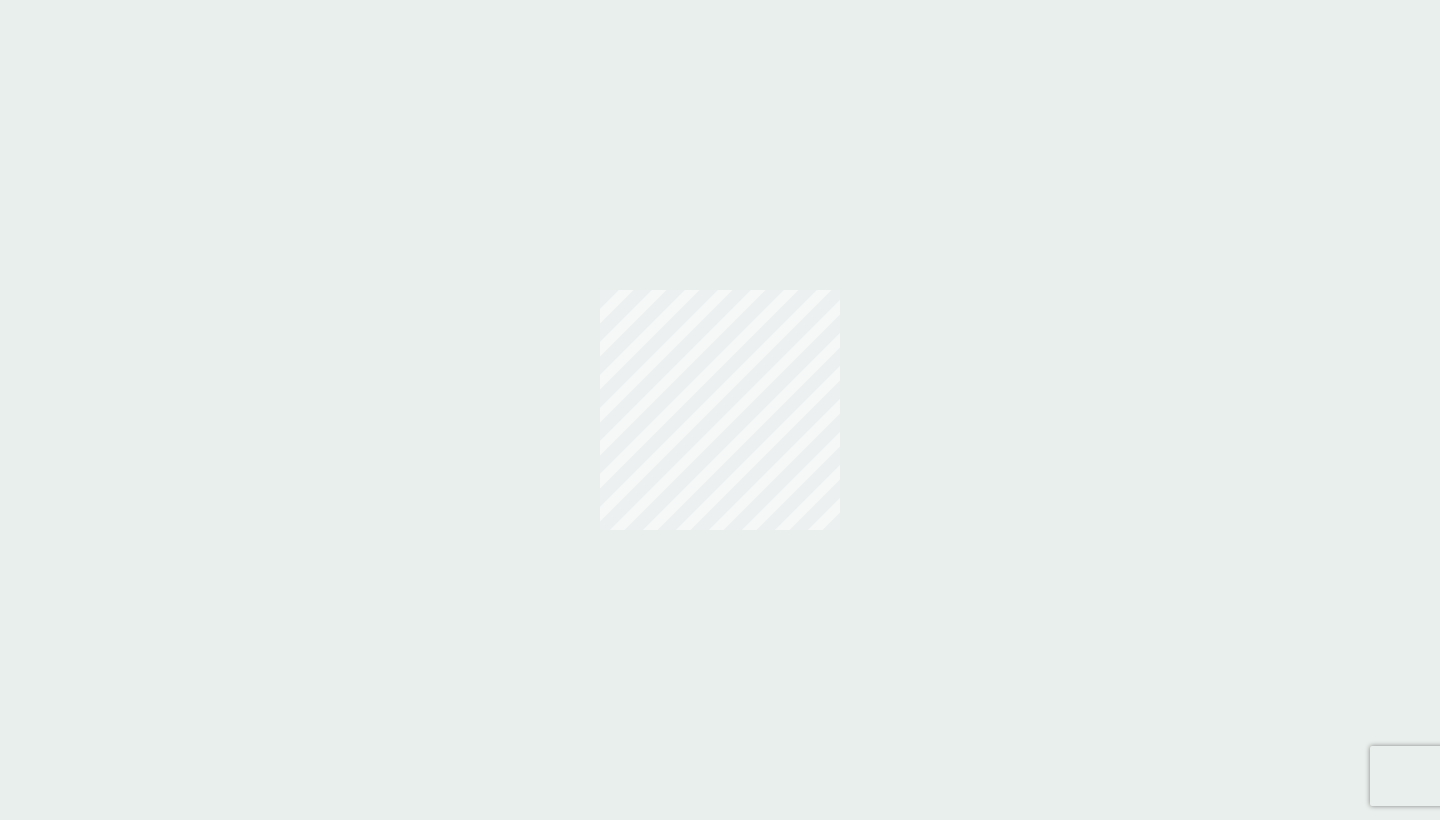 scroll, scrollTop: 0, scrollLeft: 0, axis: both 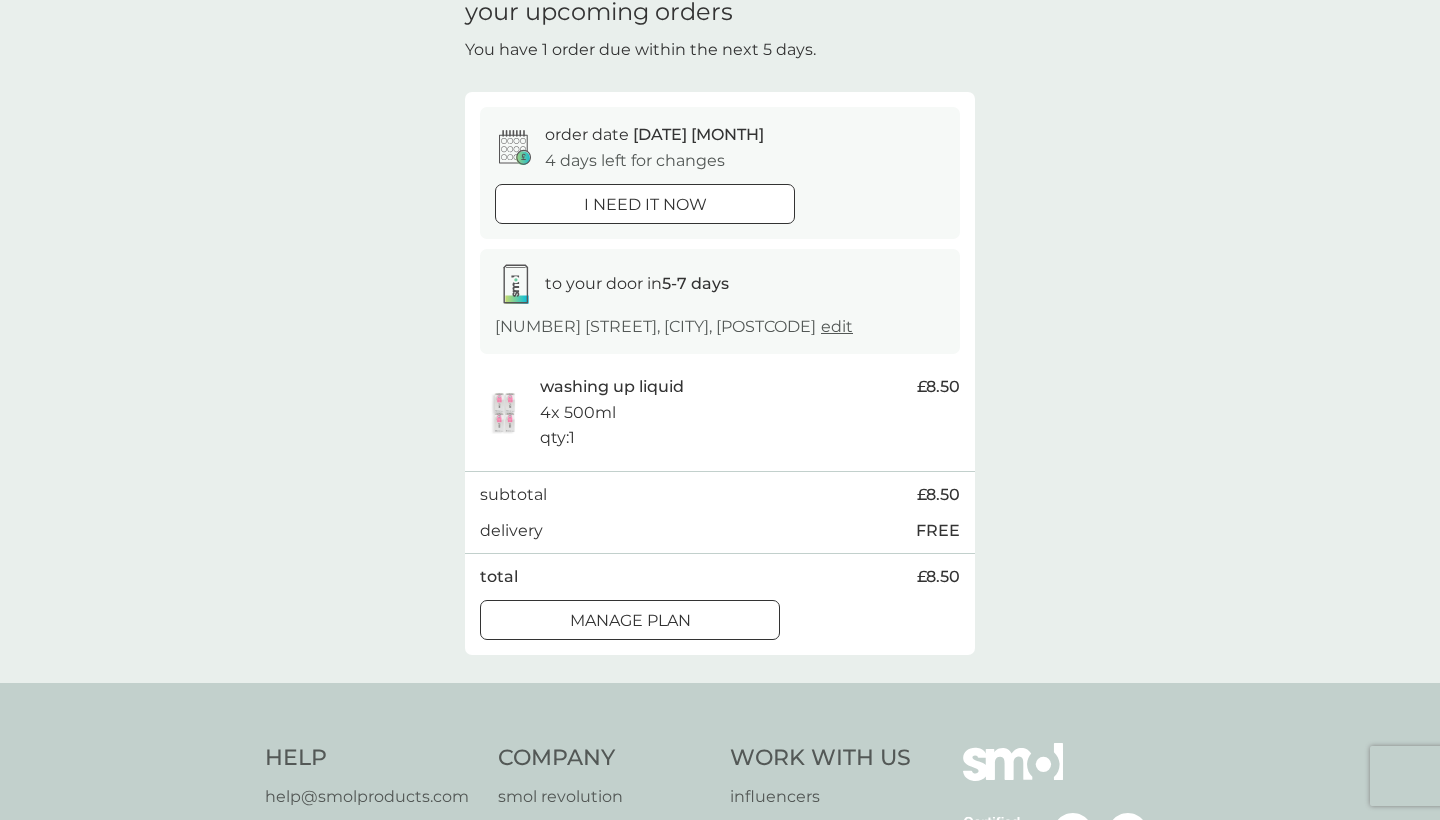 click at bounding box center (630, 620) 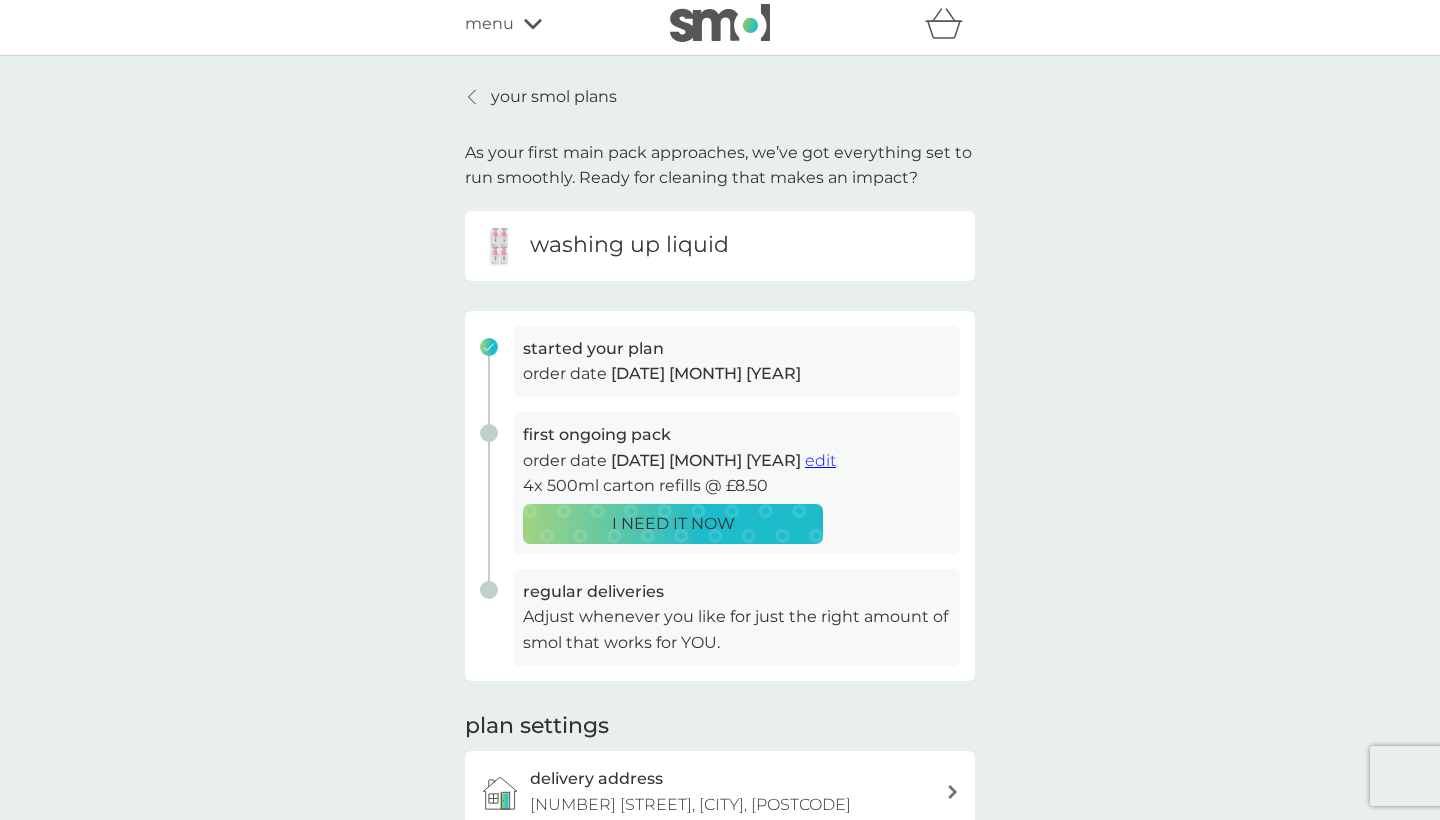 scroll, scrollTop: 0, scrollLeft: 0, axis: both 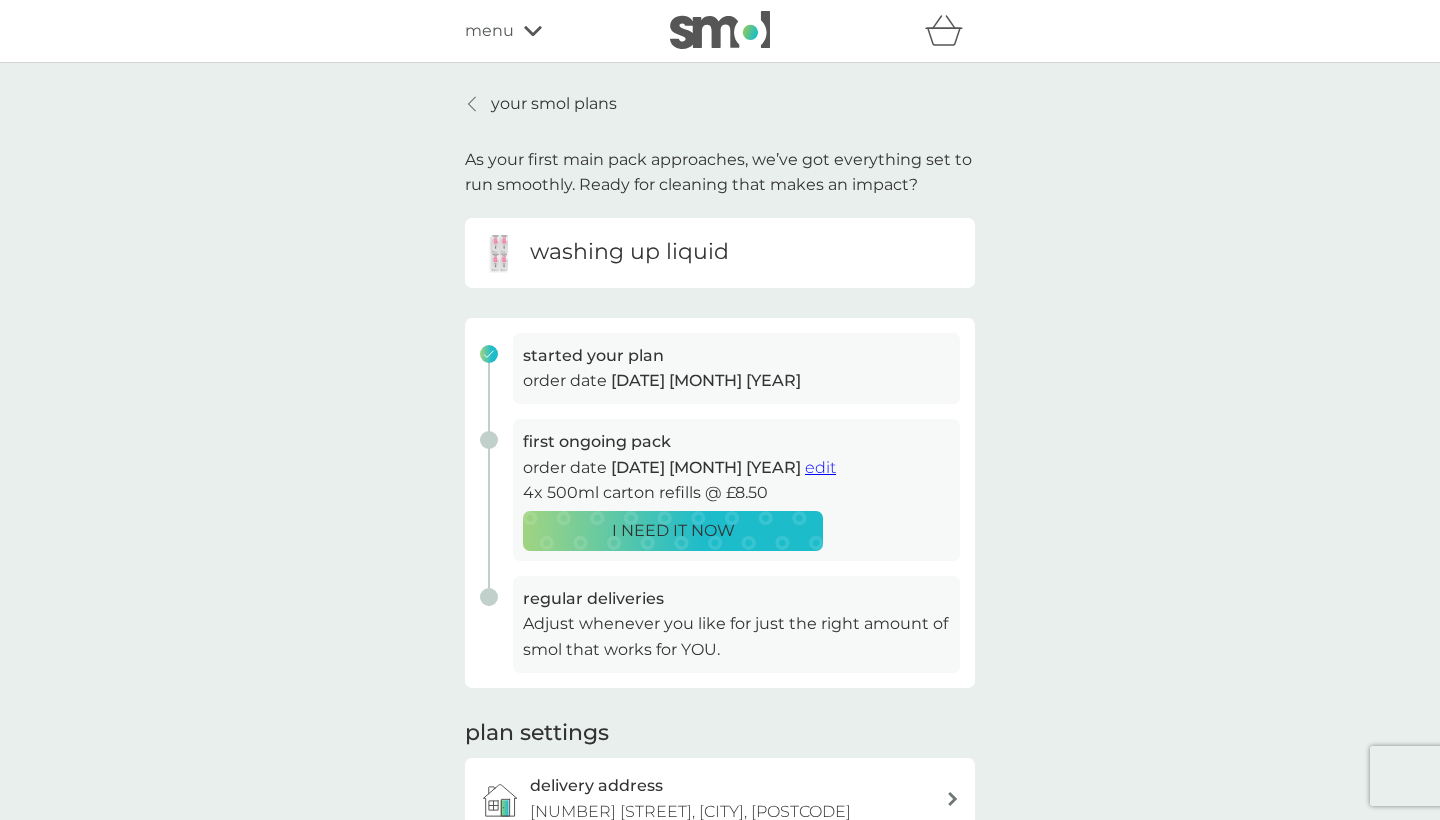 click 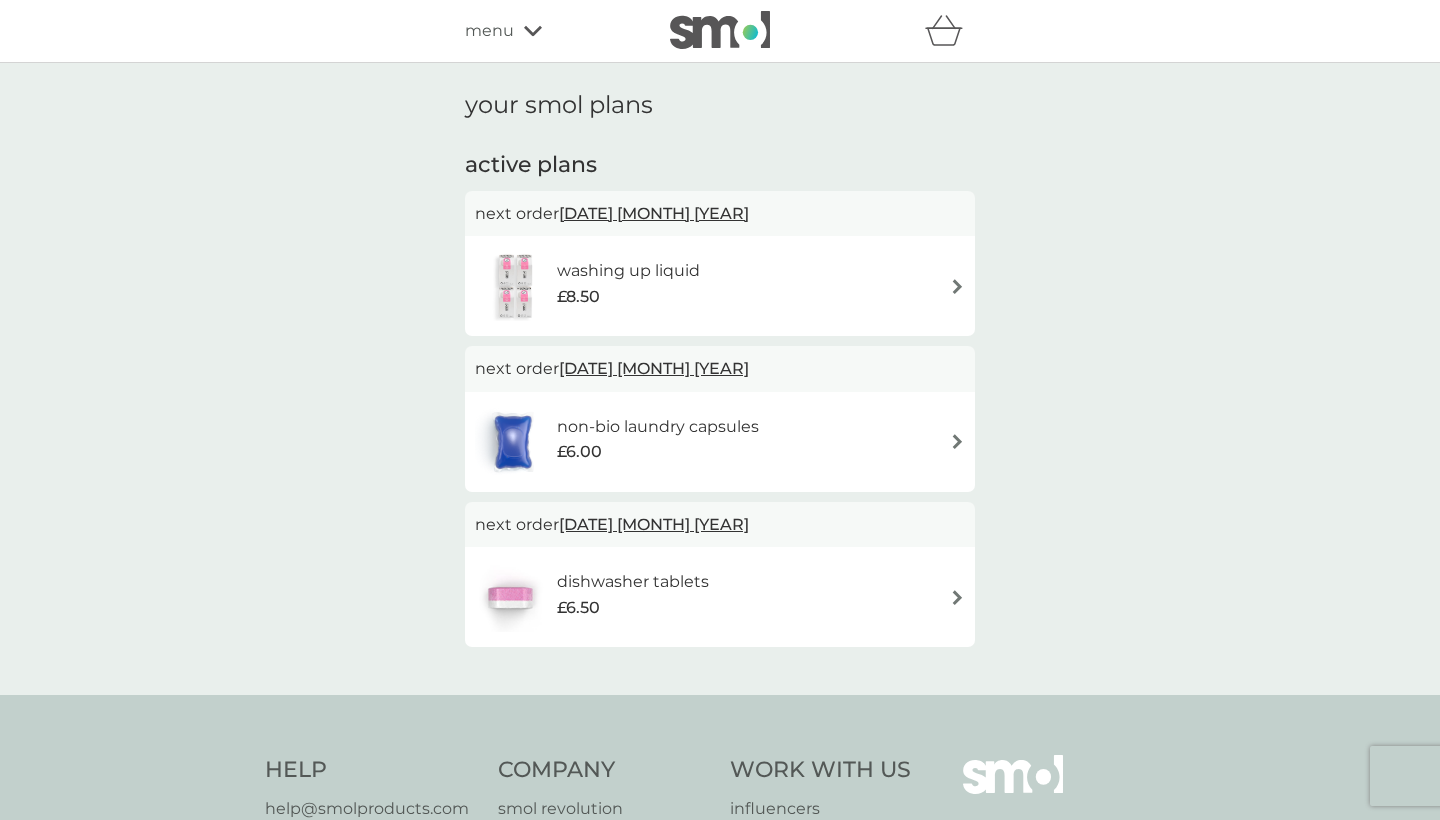 click on "£6.00" at bounding box center [658, 452] 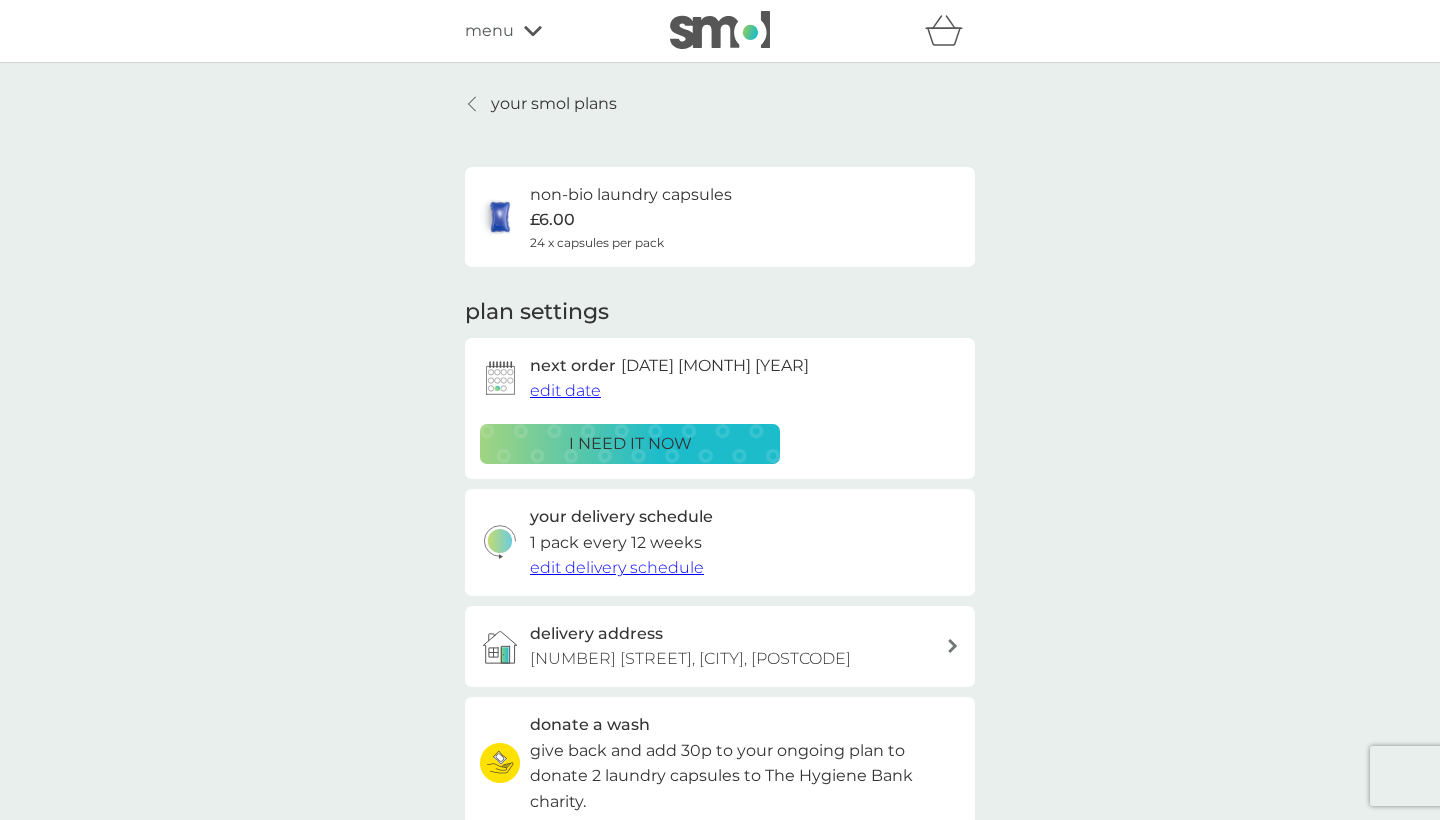 click on "non-bio laundry capsules £6.00 24 x capsules per pack" at bounding box center [631, 217] 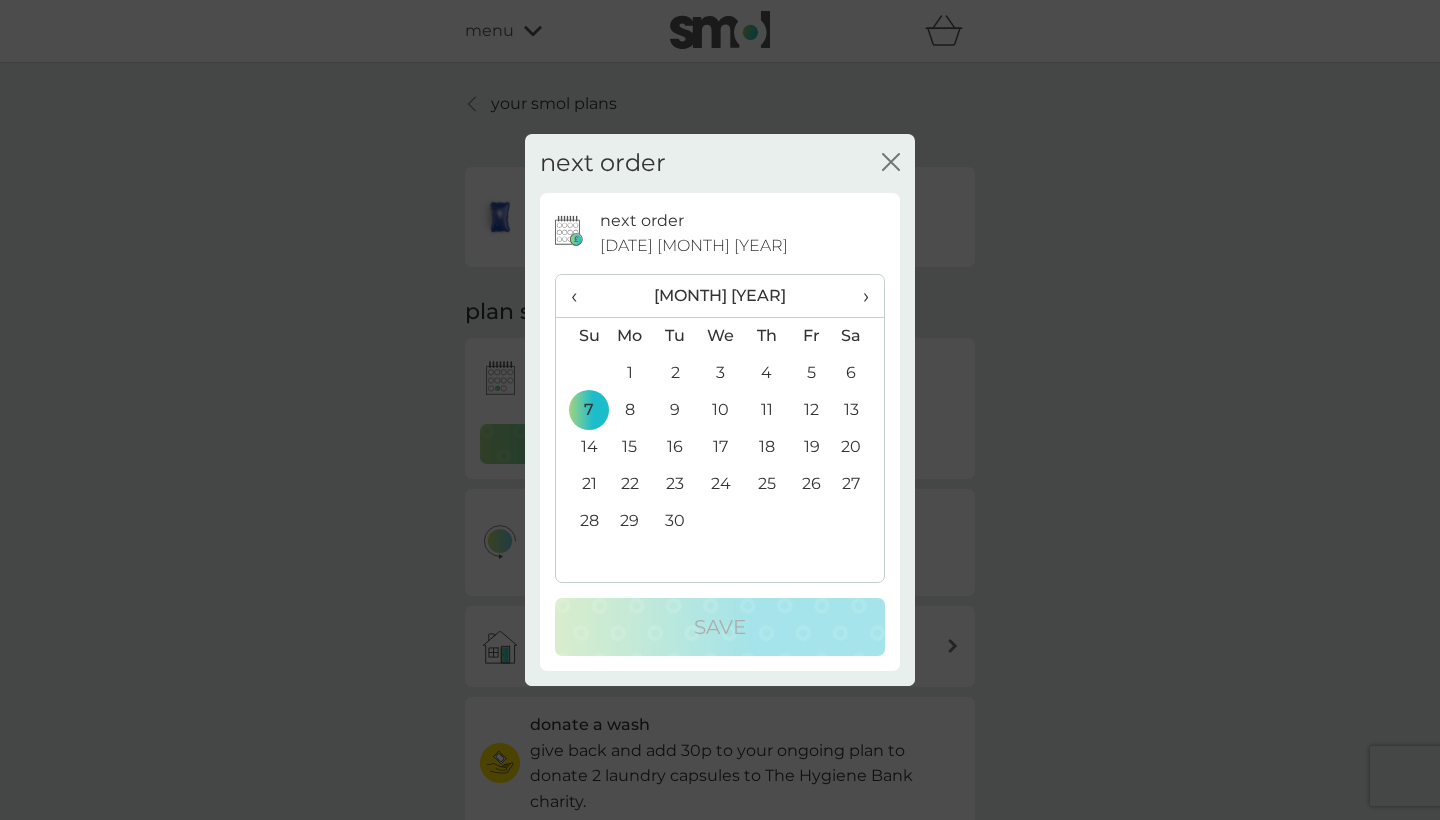 click on "close" 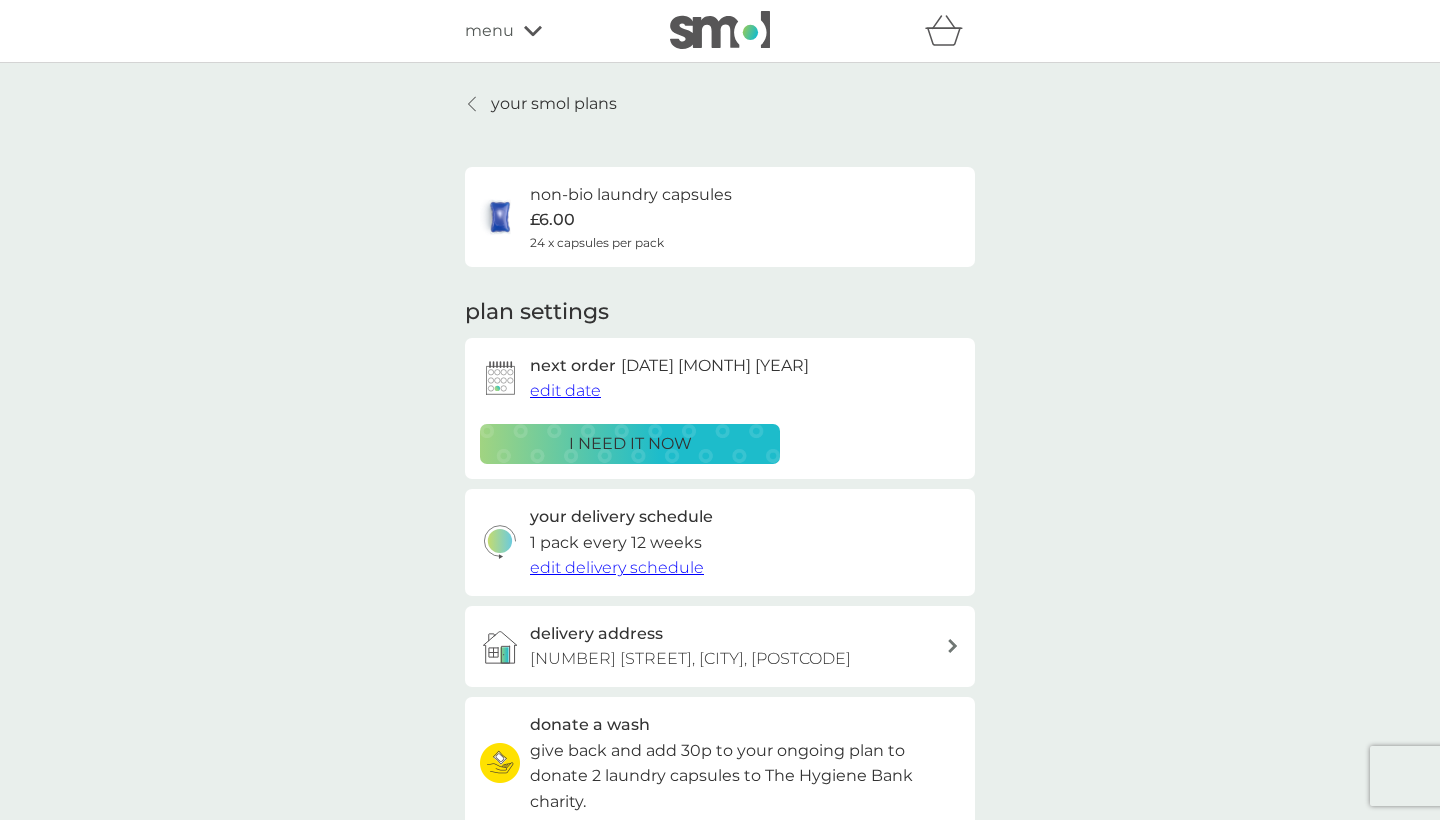 click on "i need it now" at bounding box center [630, 444] 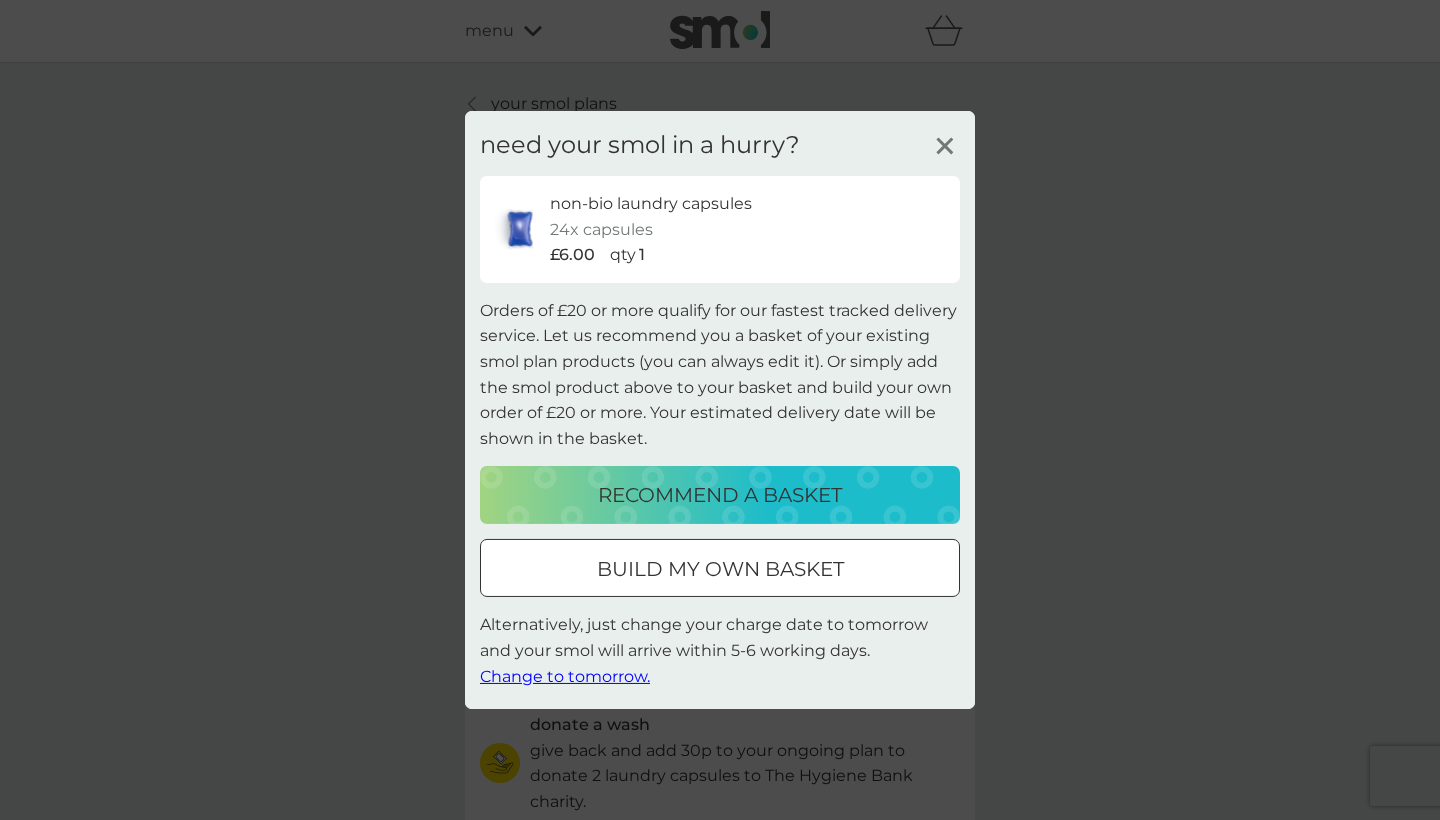 click on "recommend a basket" at bounding box center [720, 495] 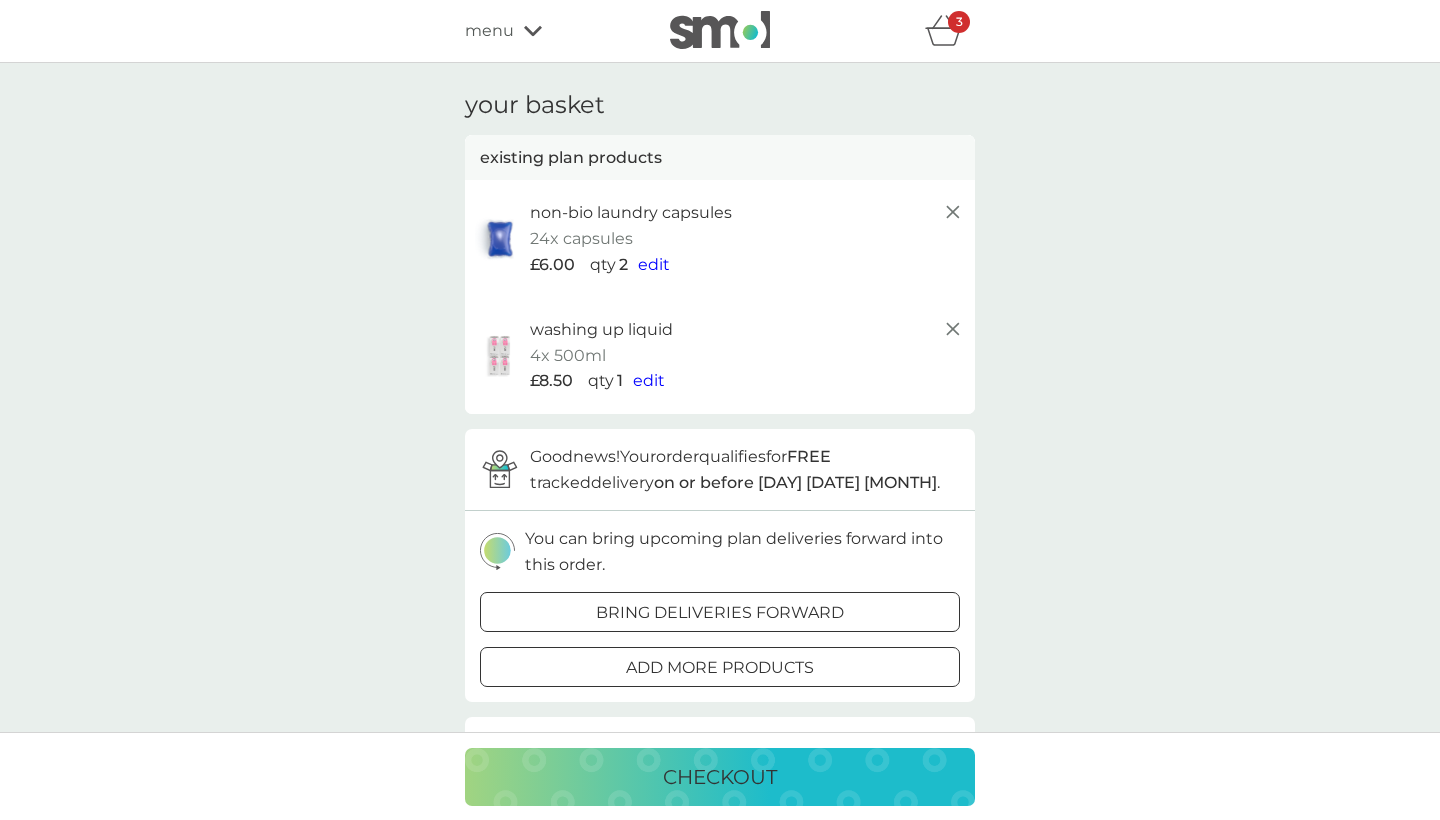 scroll, scrollTop: 0, scrollLeft: 0, axis: both 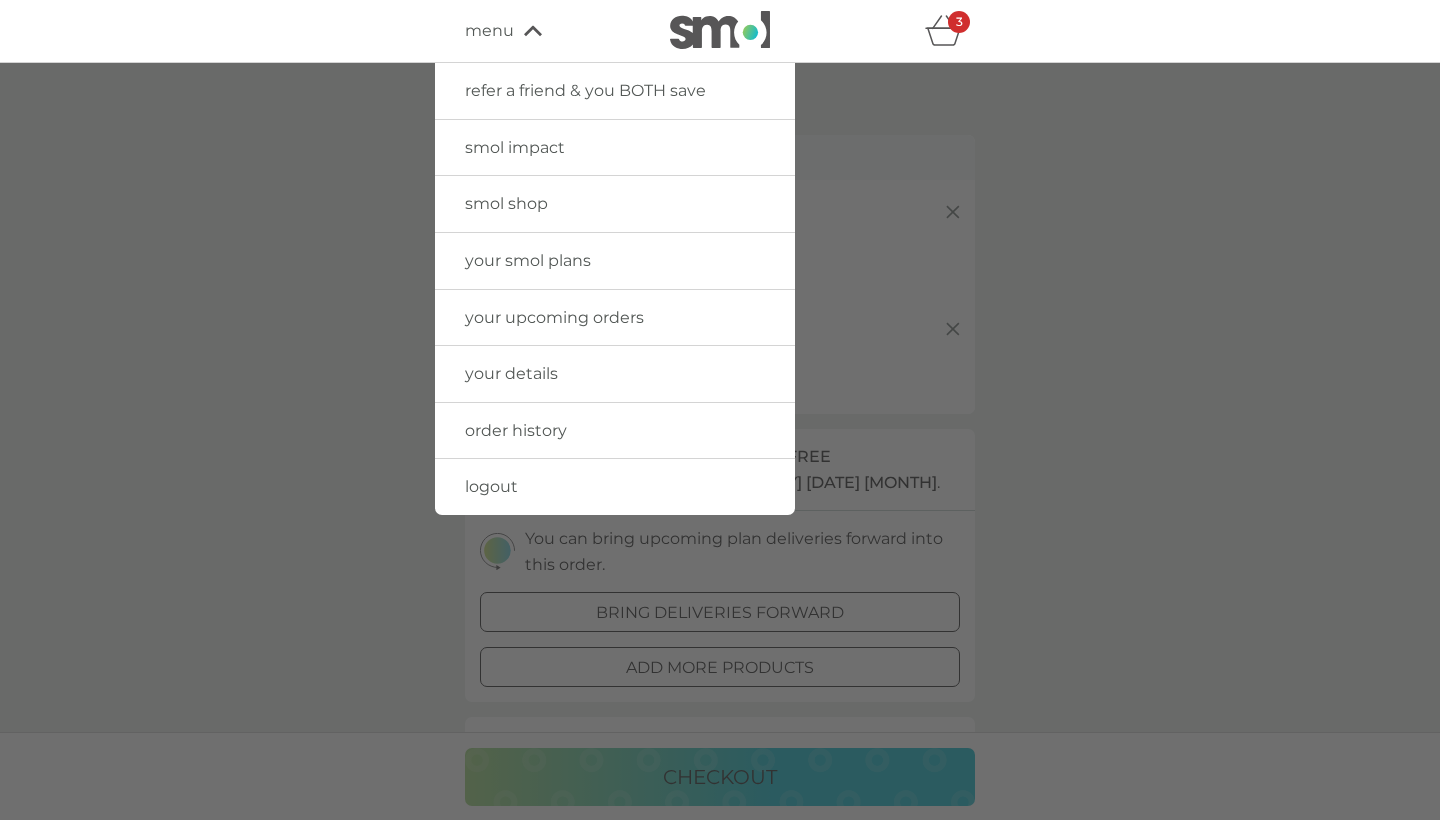 click on "your upcoming orders" at bounding box center (554, 317) 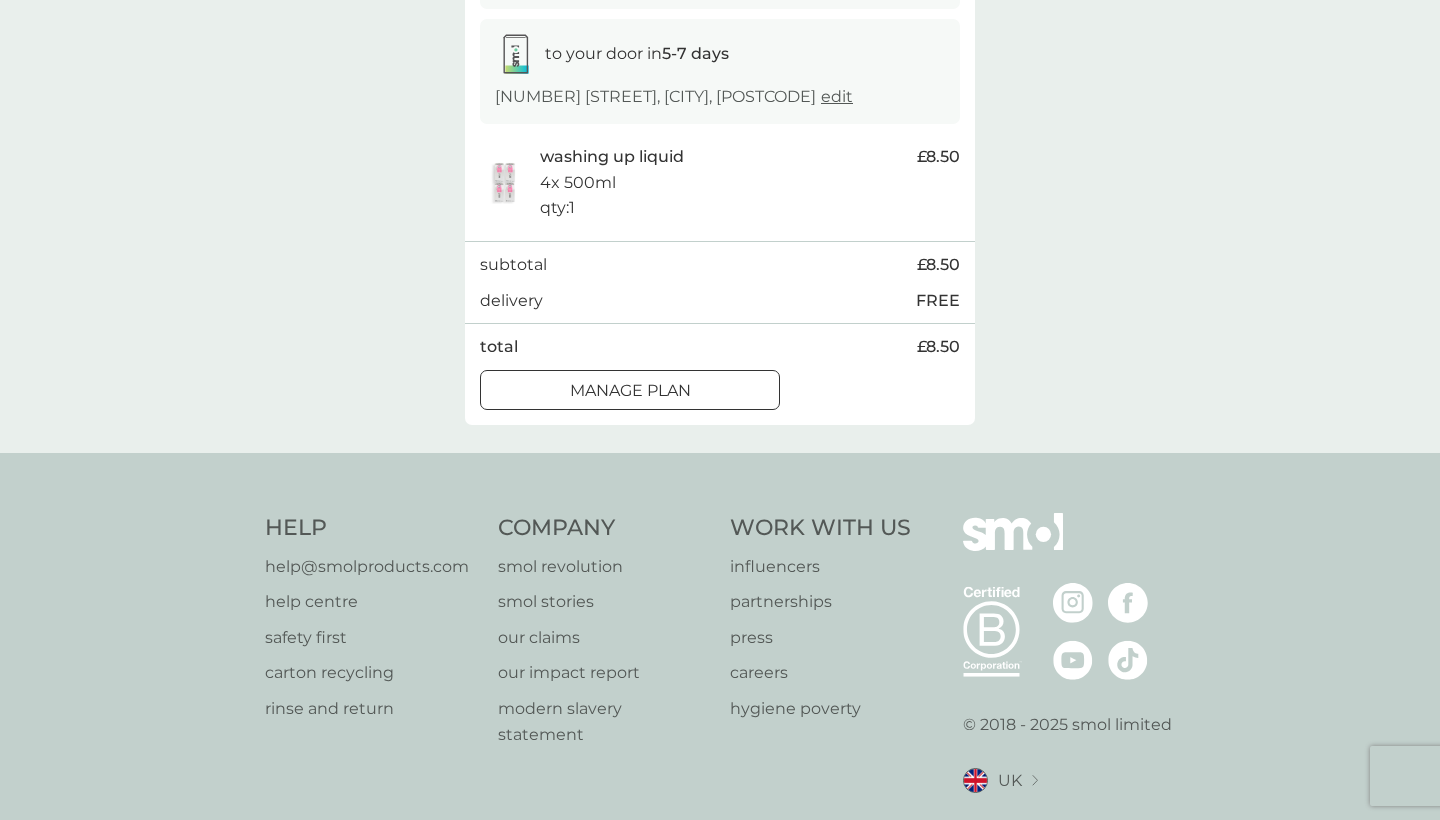 scroll, scrollTop: 339, scrollLeft: 0, axis: vertical 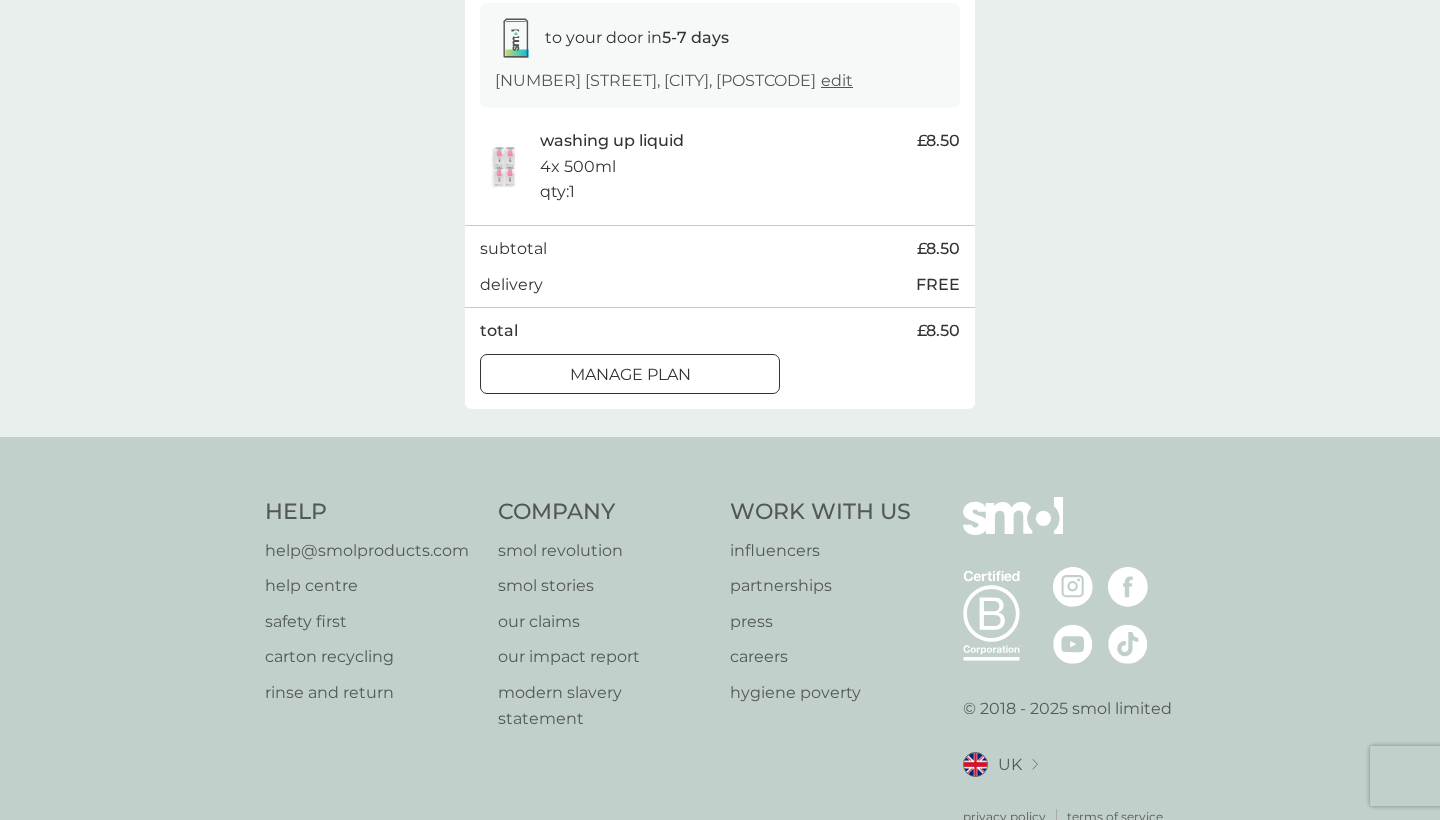 click on "Manage plan" at bounding box center (630, 375) 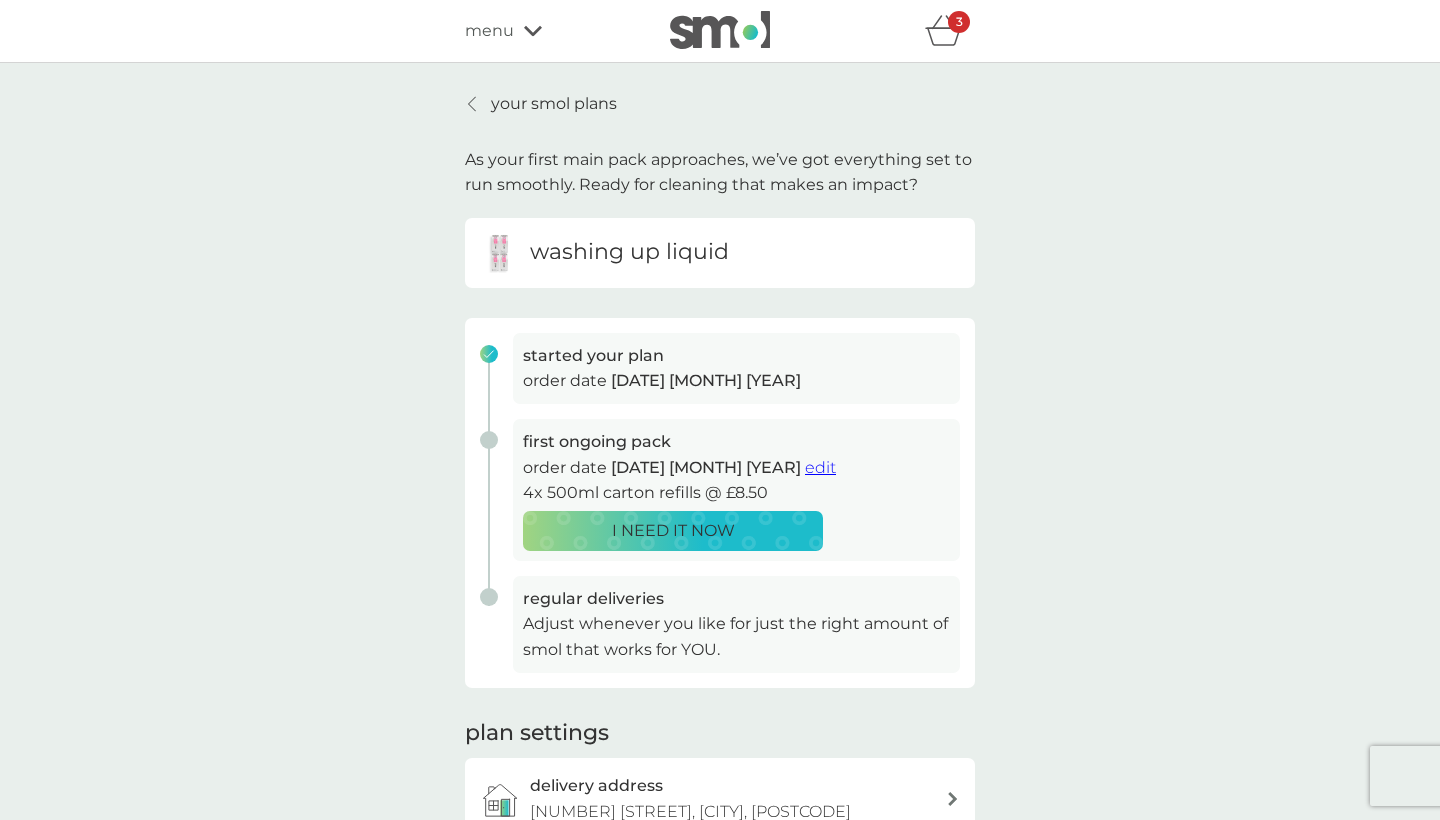 scroll, scrollTop: 0, scrollLeft: 0, axis: both 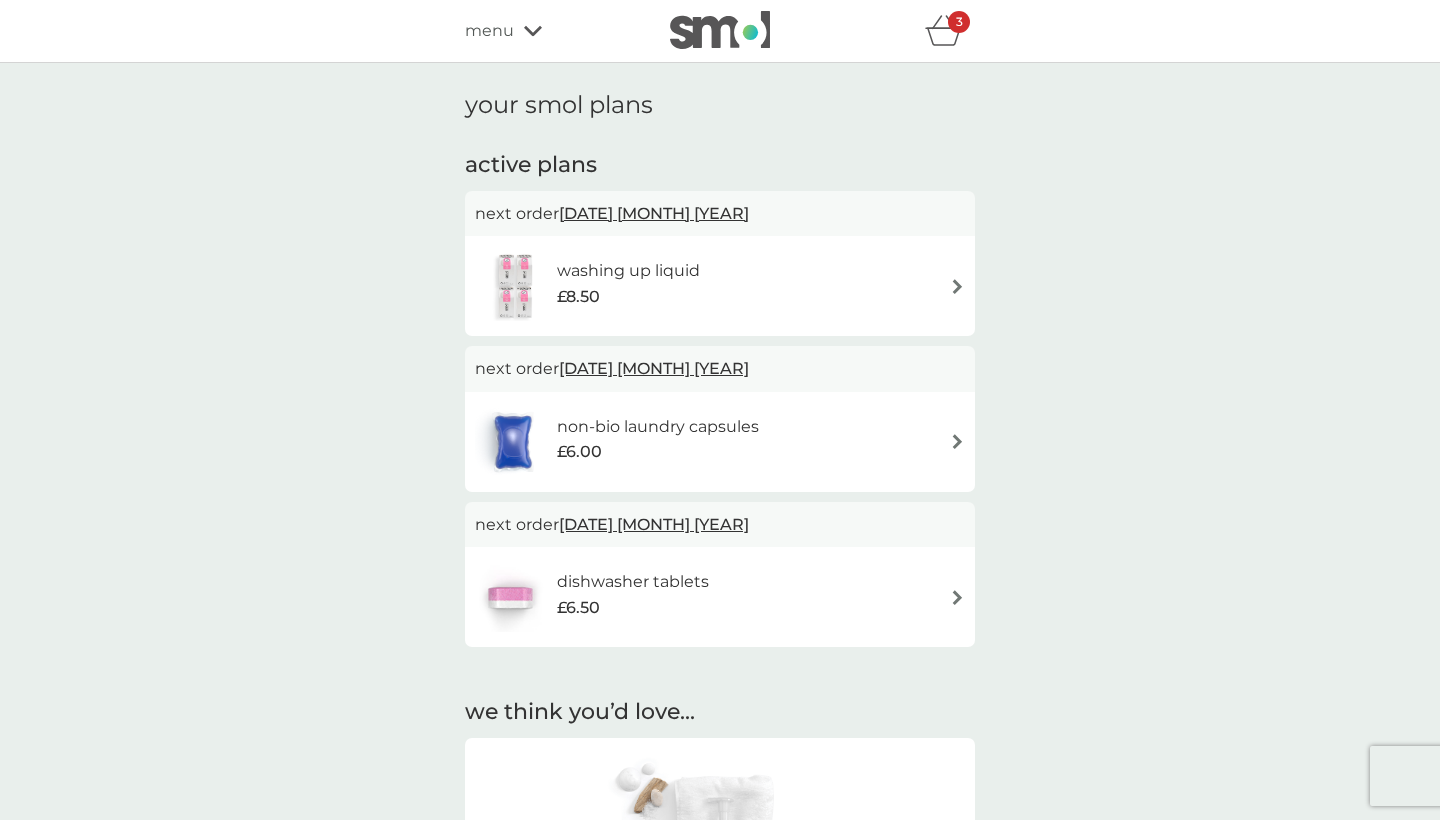 click on "dishwasher tablets" at bounding box center [633, 582] 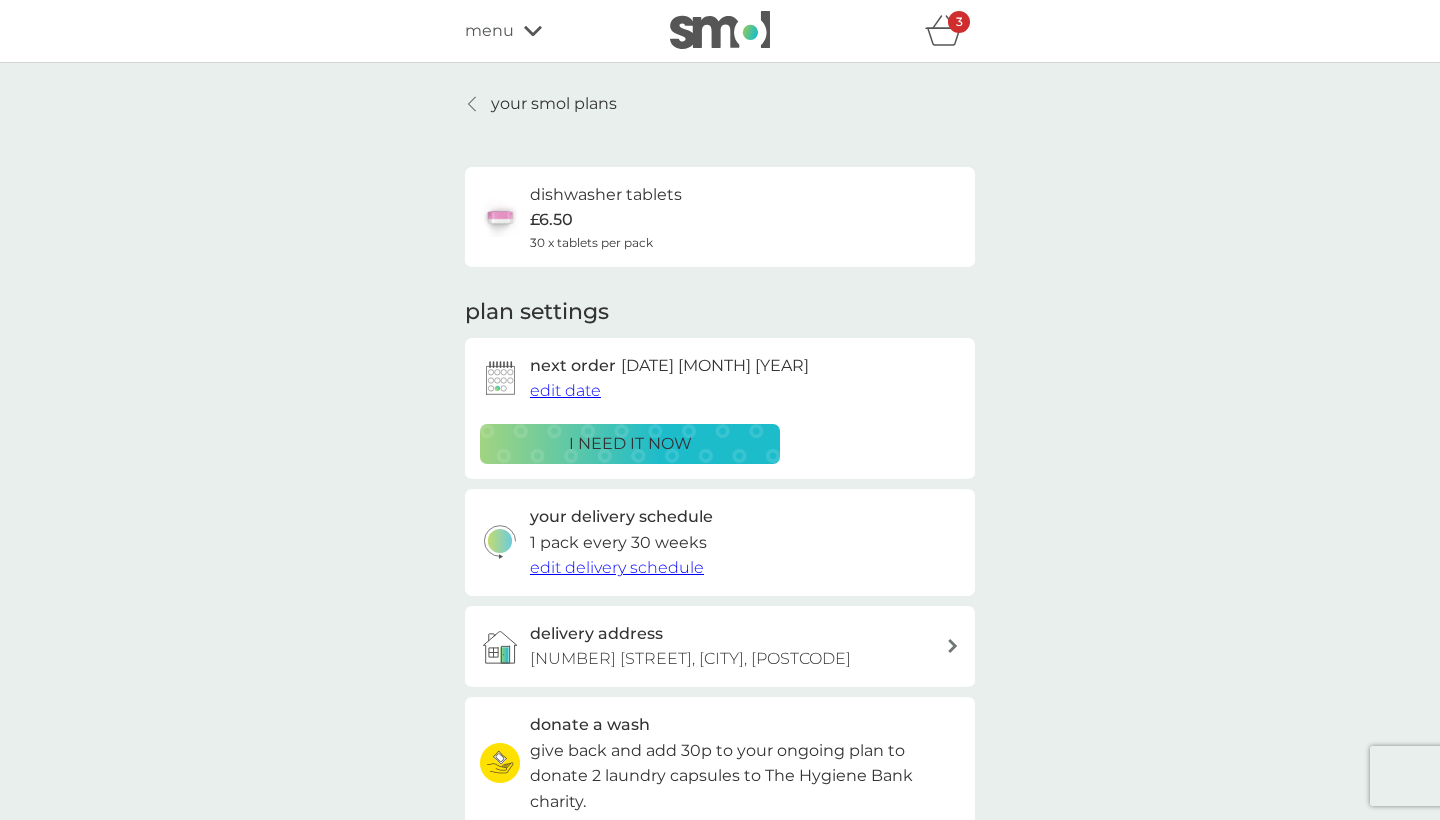 click on "i need it now" at bounding box center [630, 444] 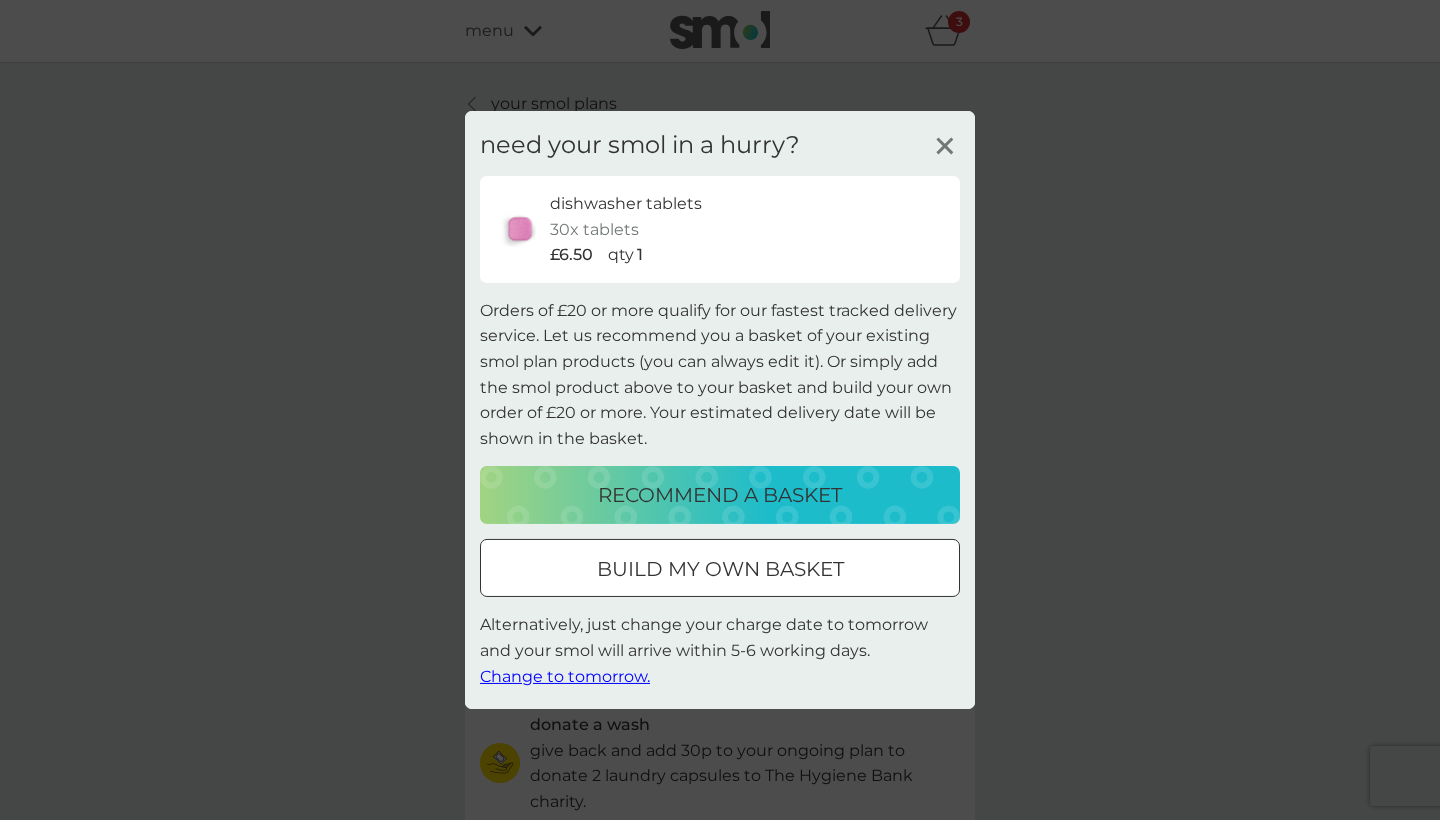 click on "recommend a basket" at bounding box center (720, 495) 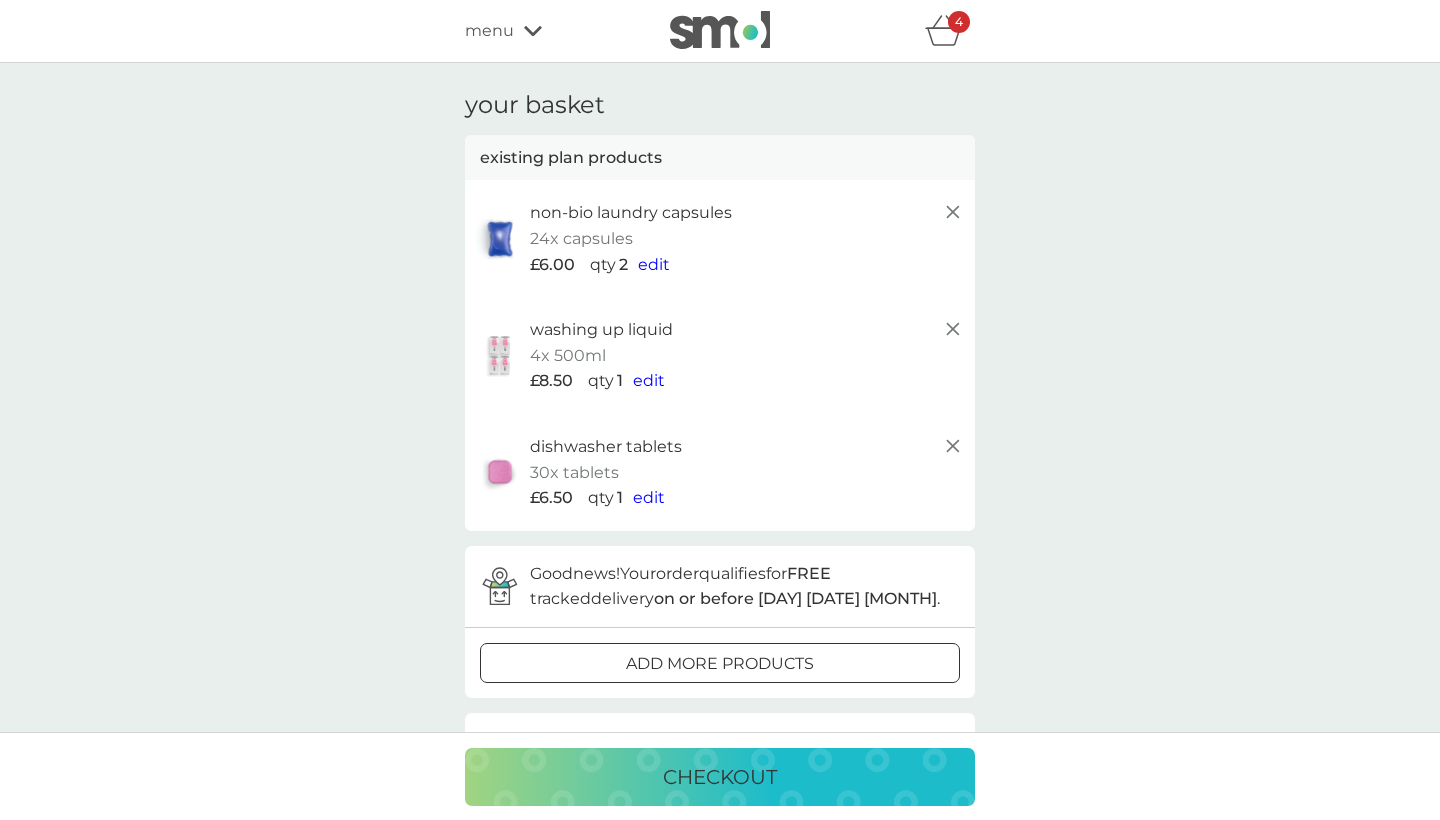 click on "edit" at bounding box center [654, 264] 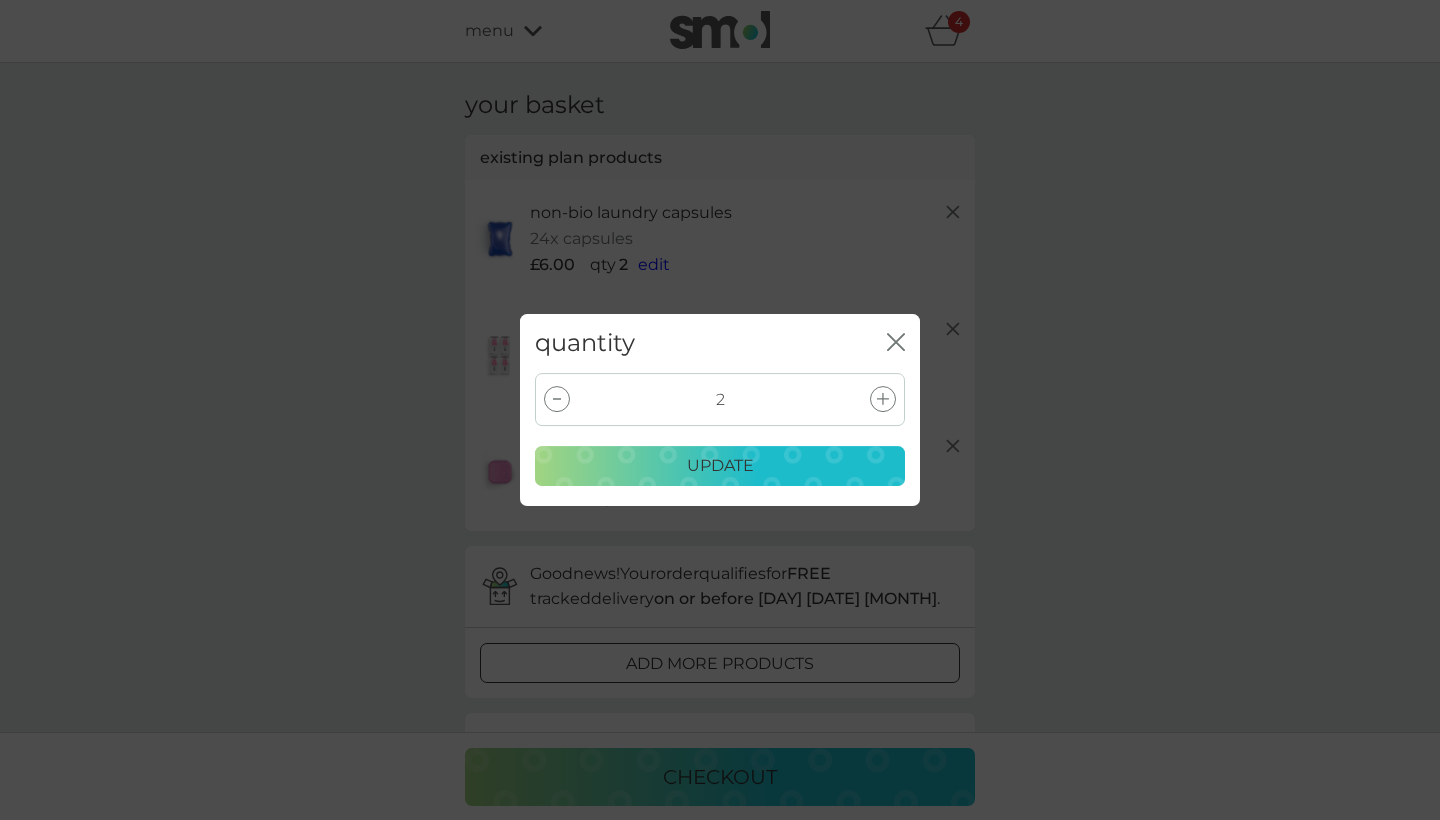 click at bounding box center (883, 399) 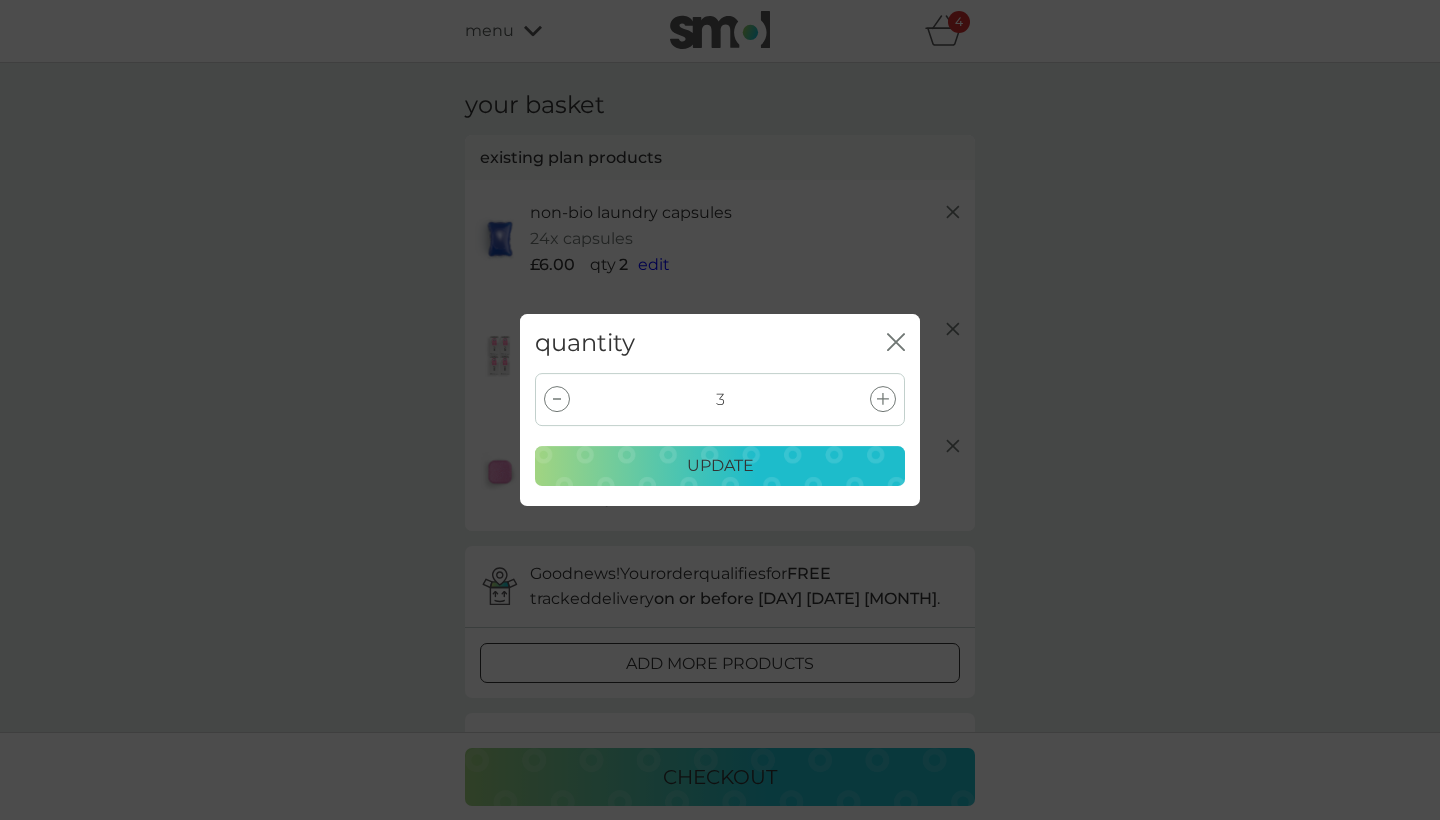 click on "update" at bounding box center (720, 466) 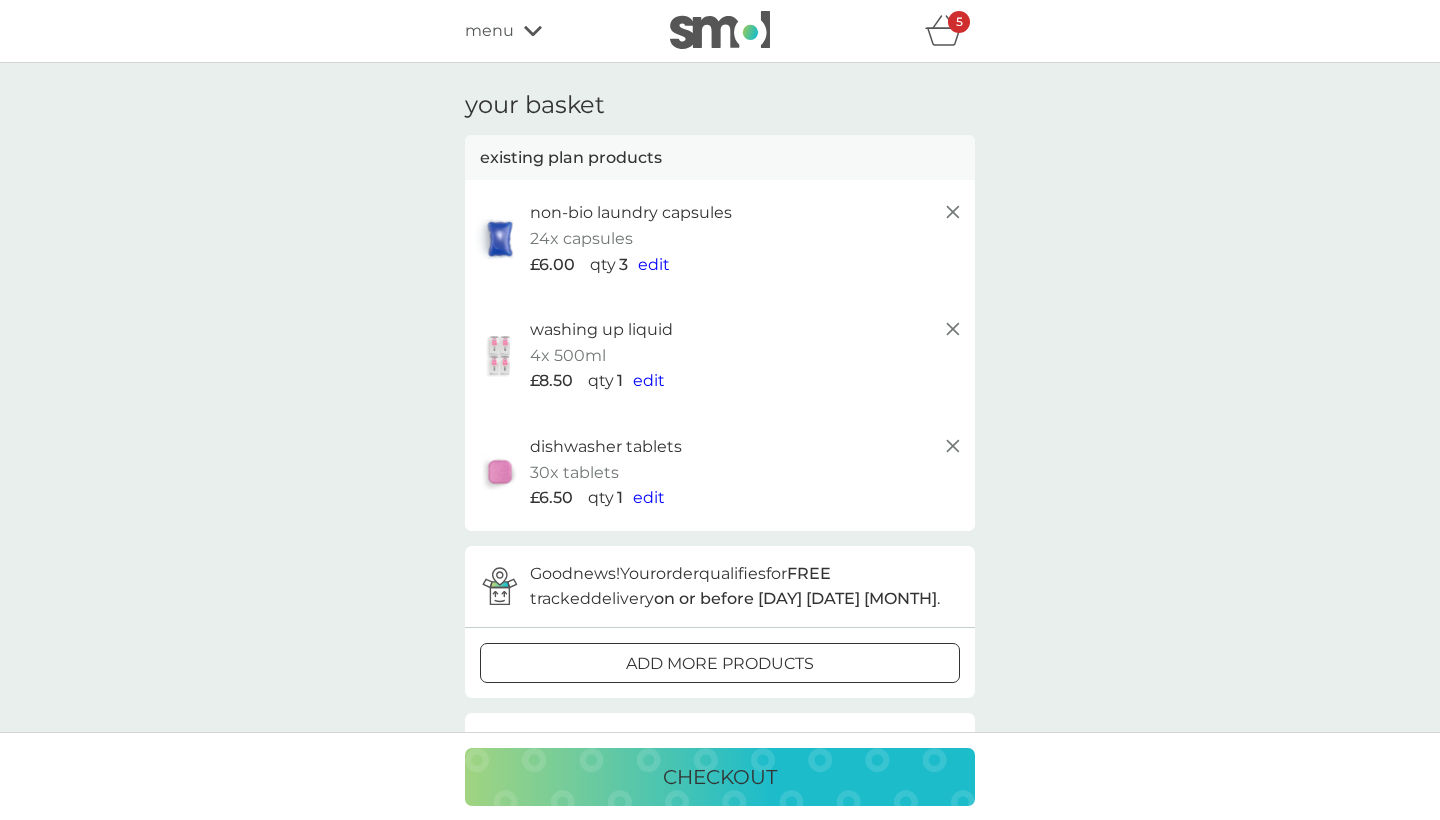click on "edit" at bounding box center (649, 497) 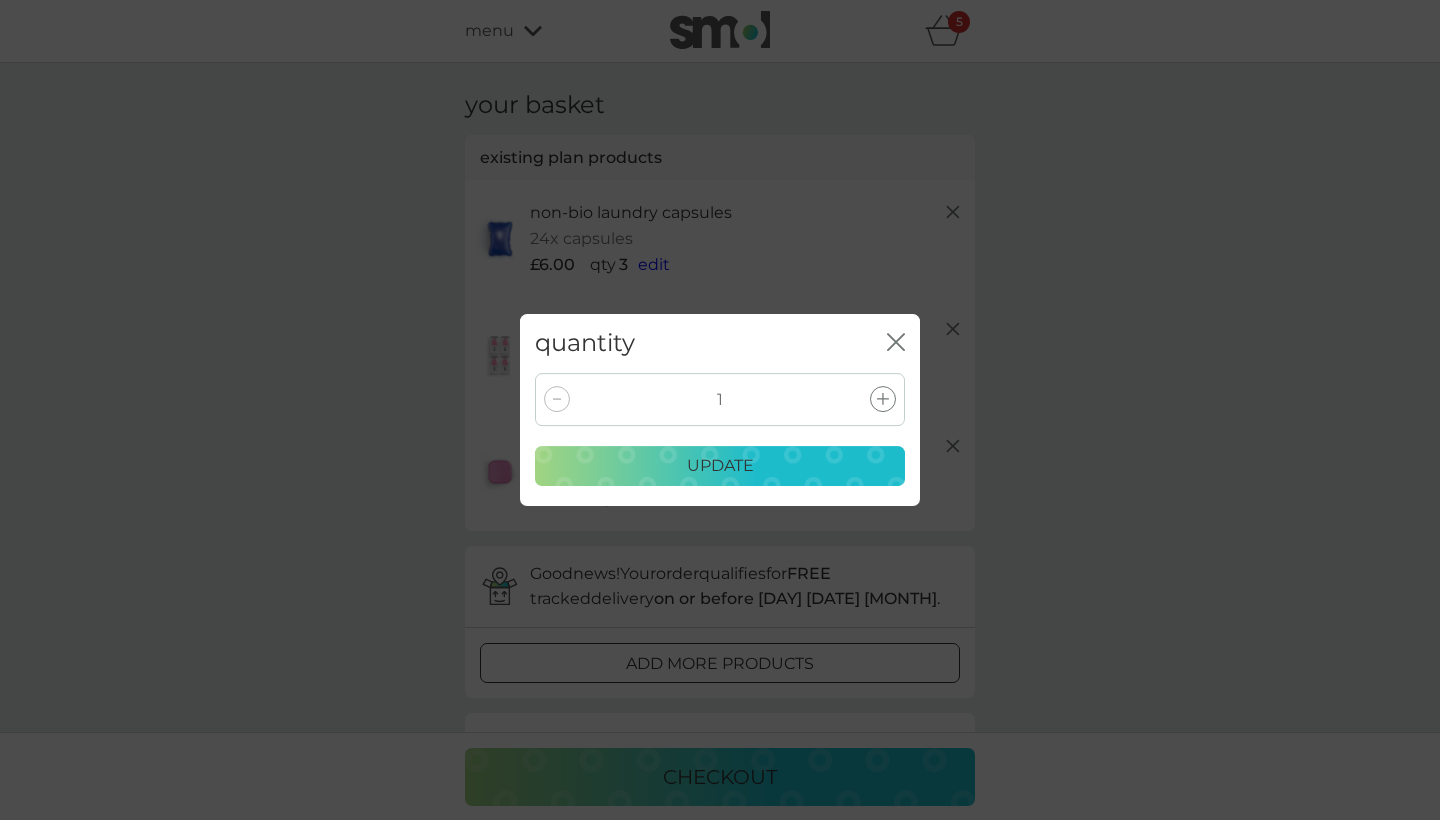 click 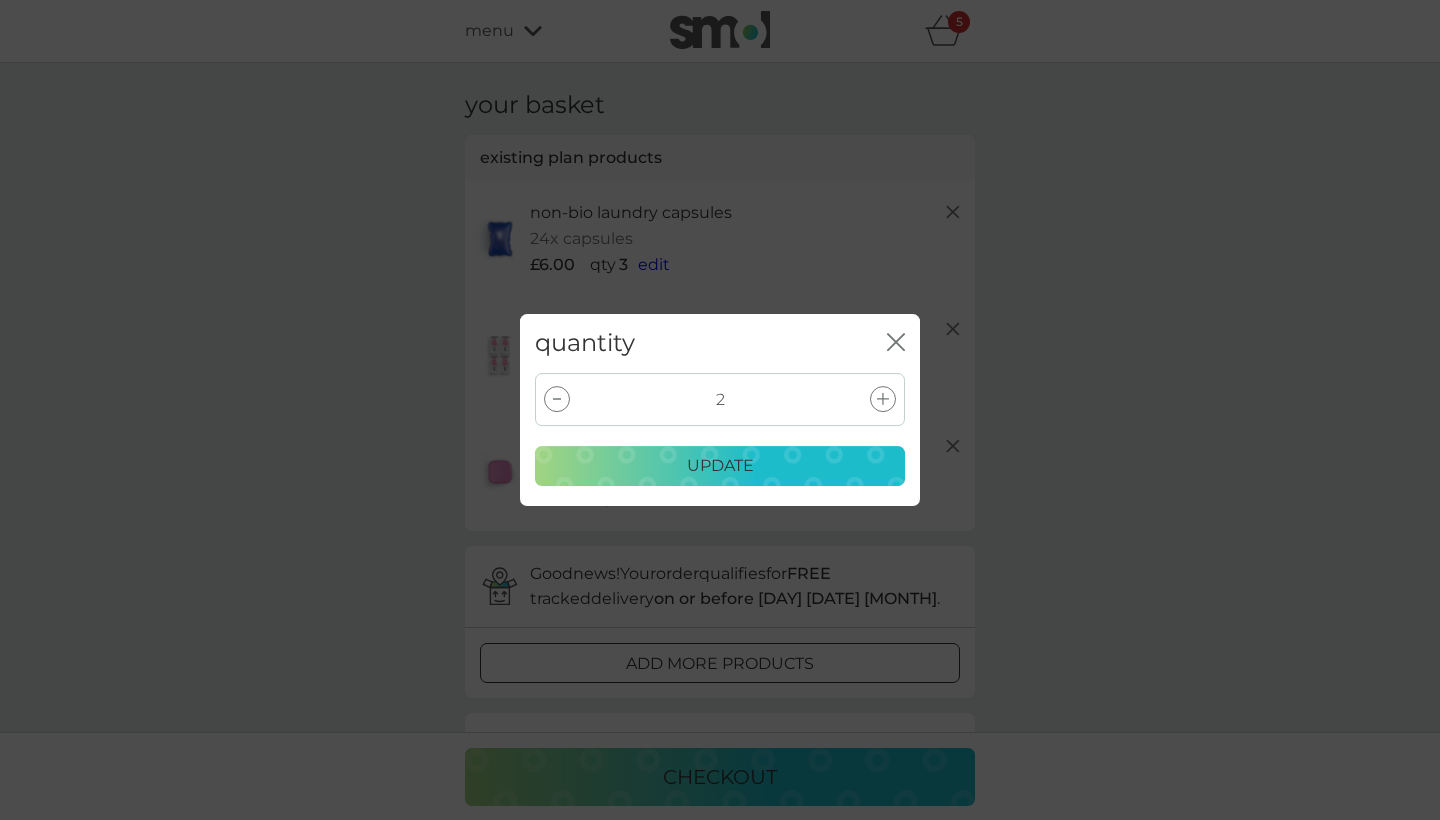 click on "update" at bounding box center (720, 466) 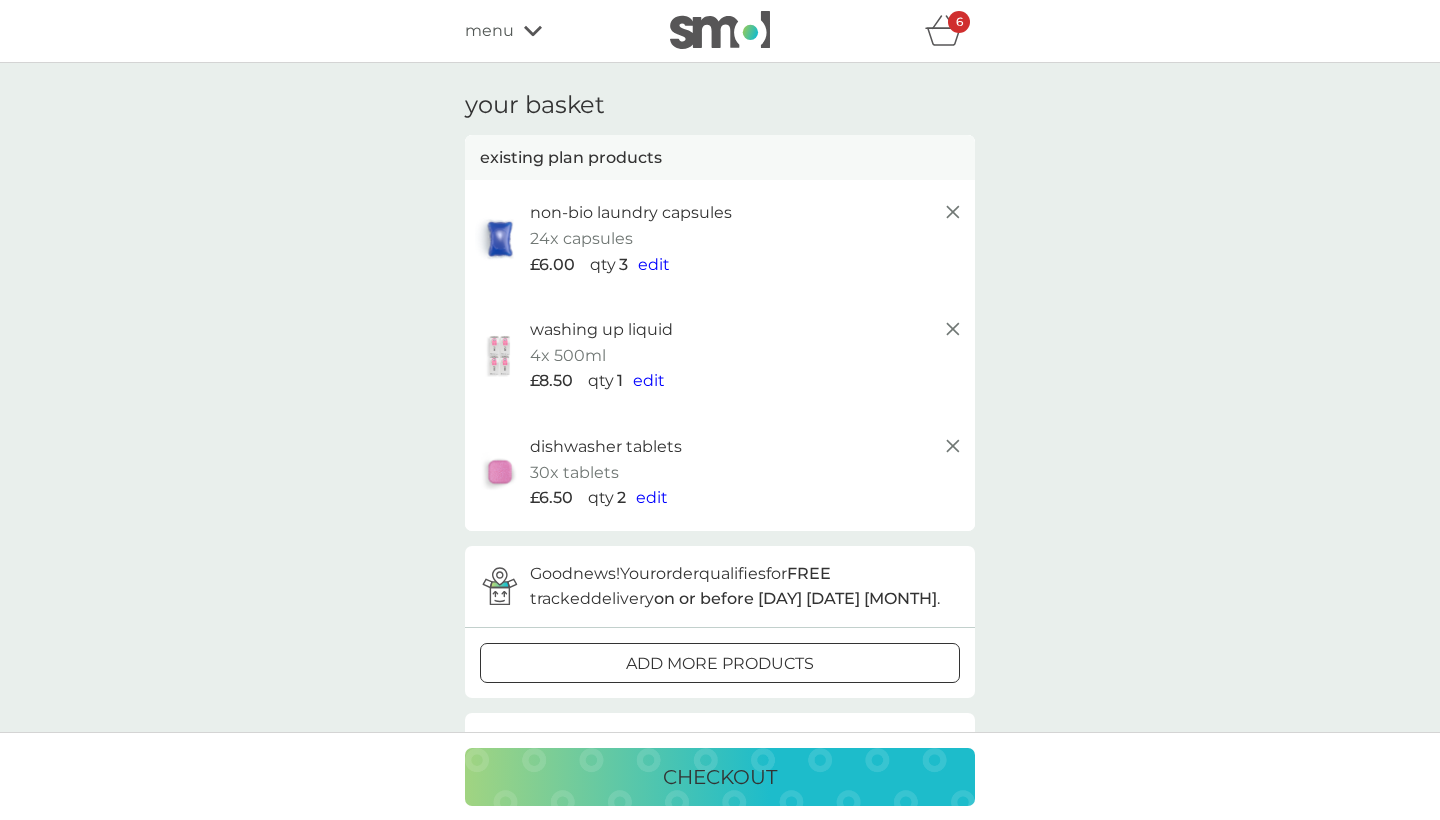 click on "checkout" at bounding box center (720, 777) 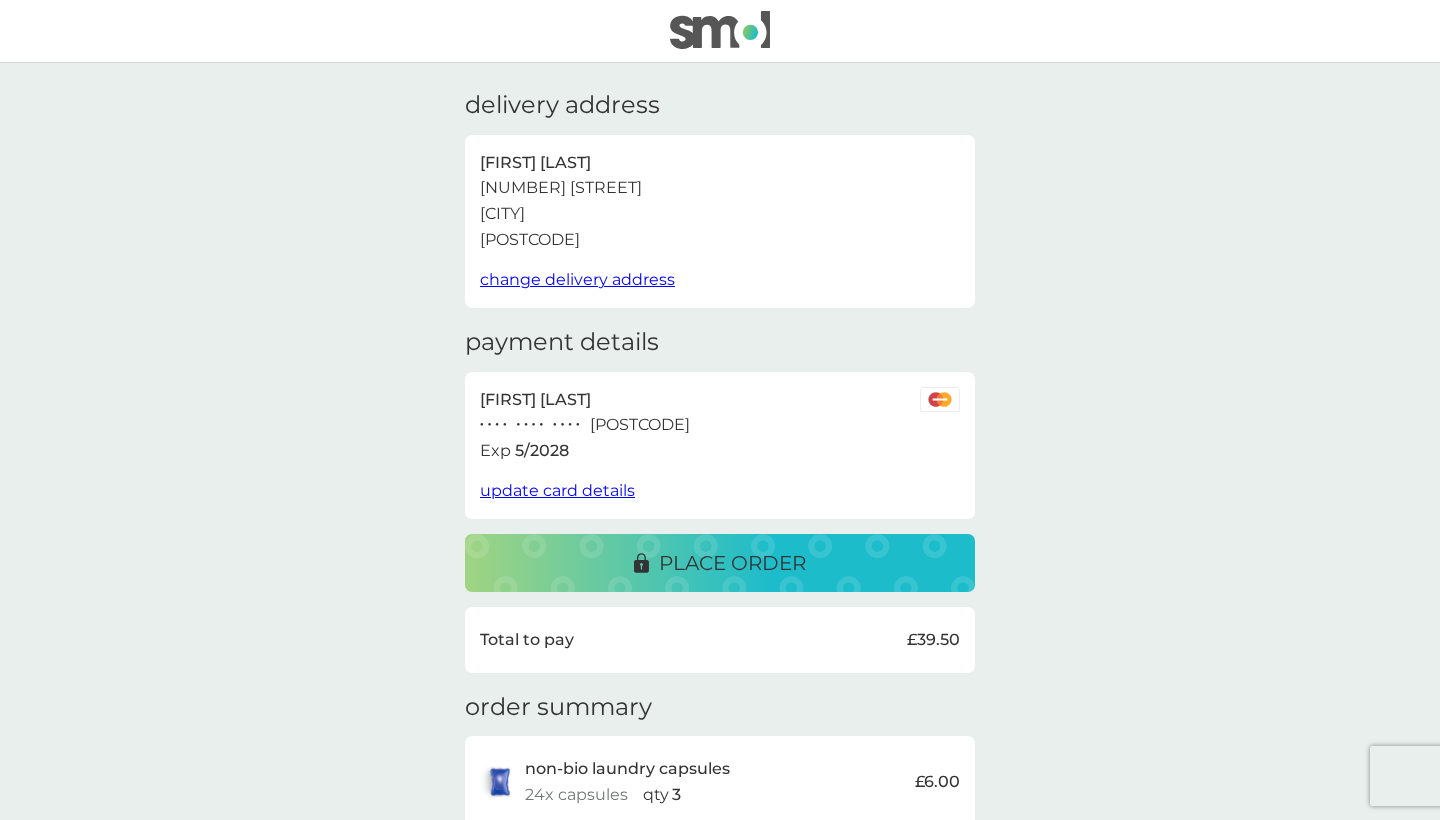scroll, scrollTop: 0, scrollLeft: 0, axis: both 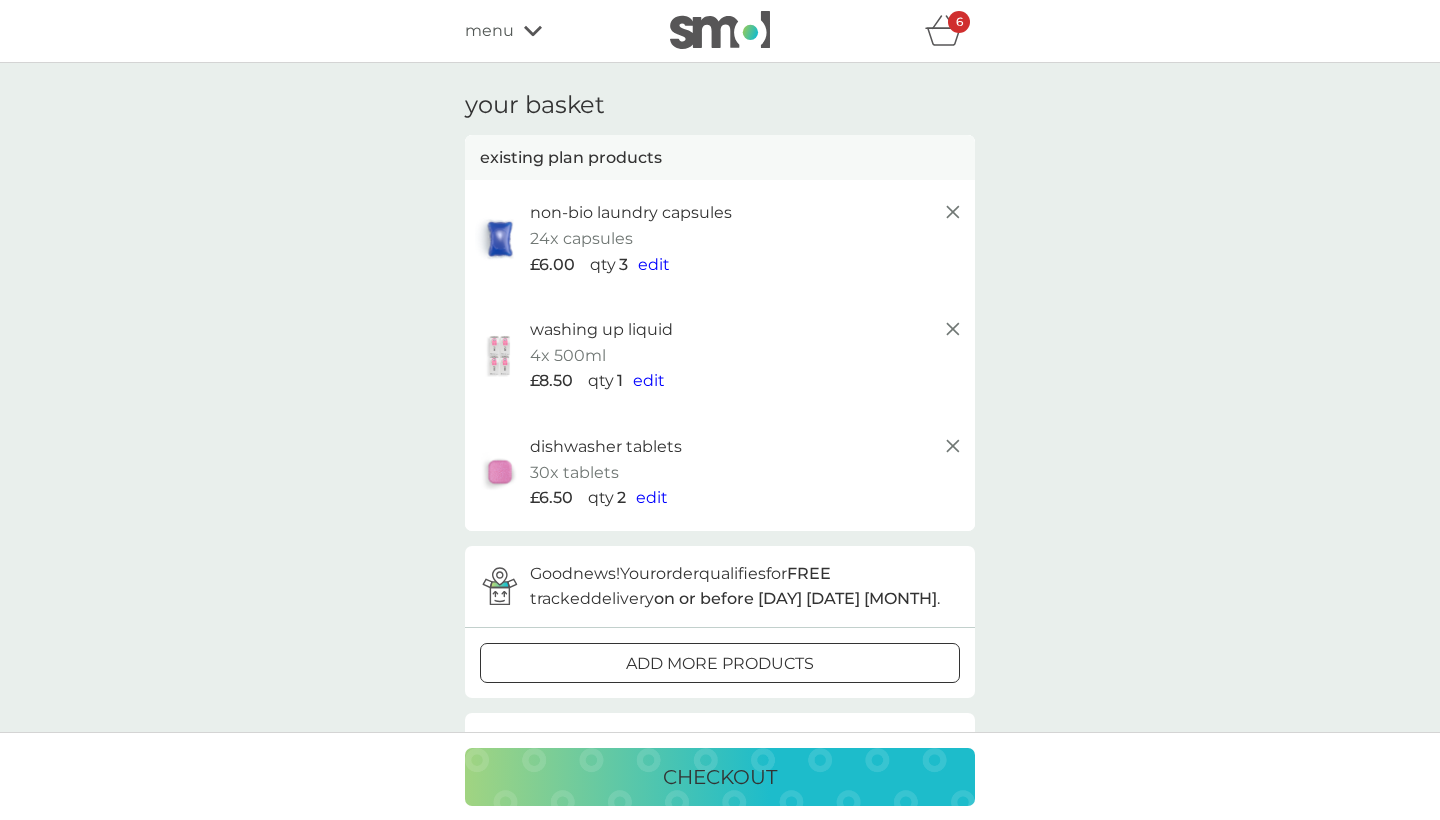 click on "edit" at bounding box center [652, 497] 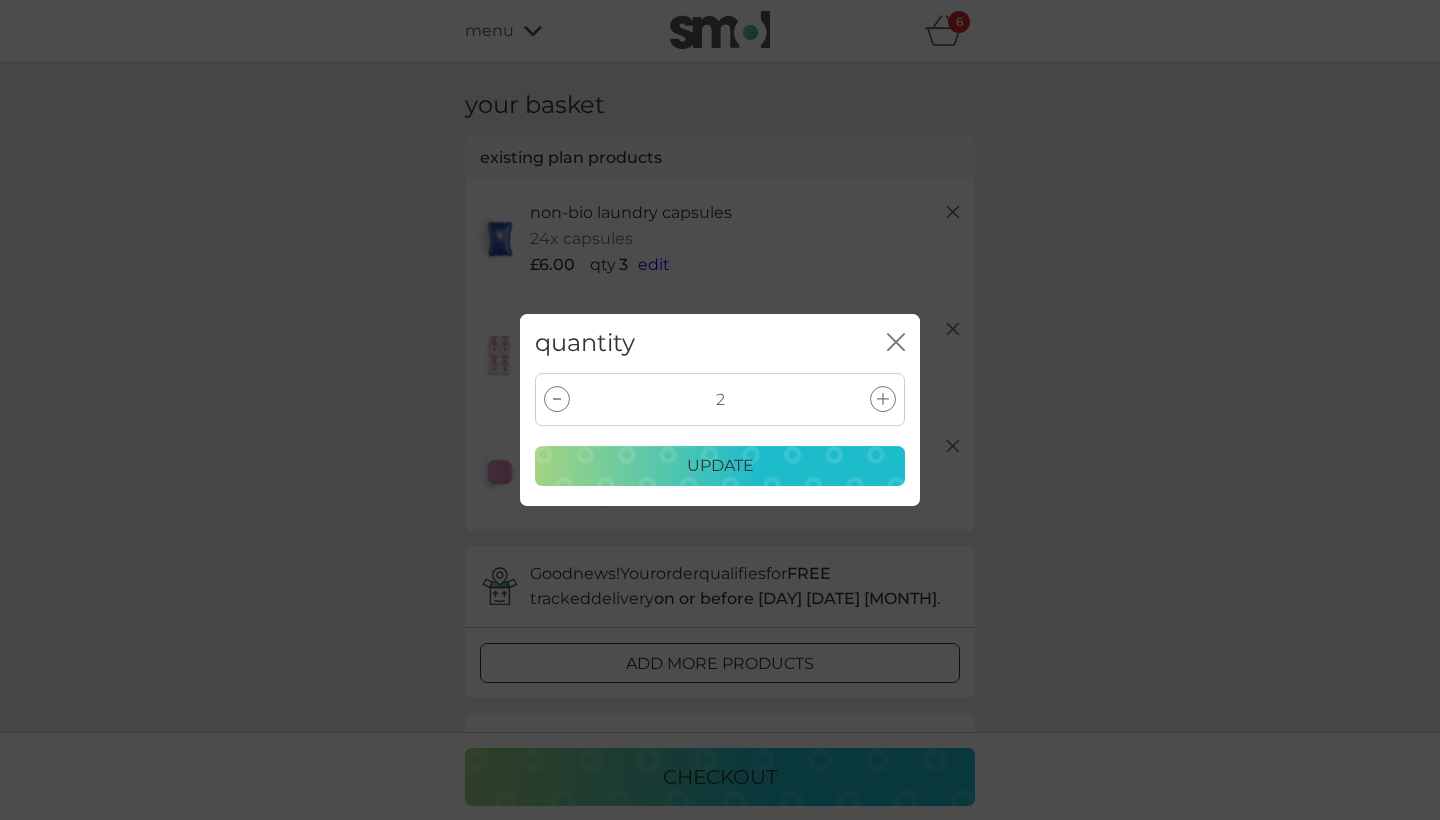 click 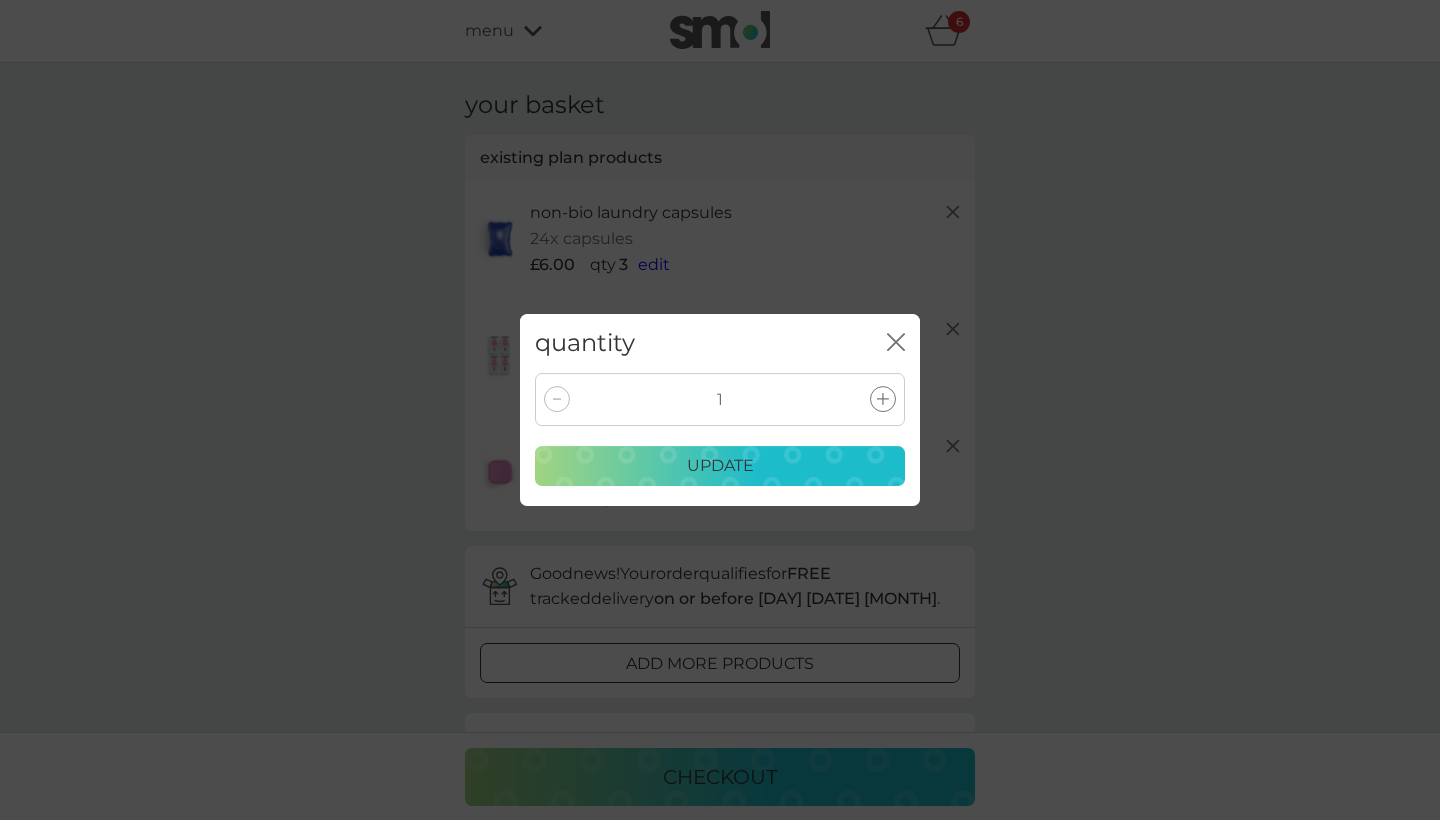 click on "update" at bounding box center [720, 466] 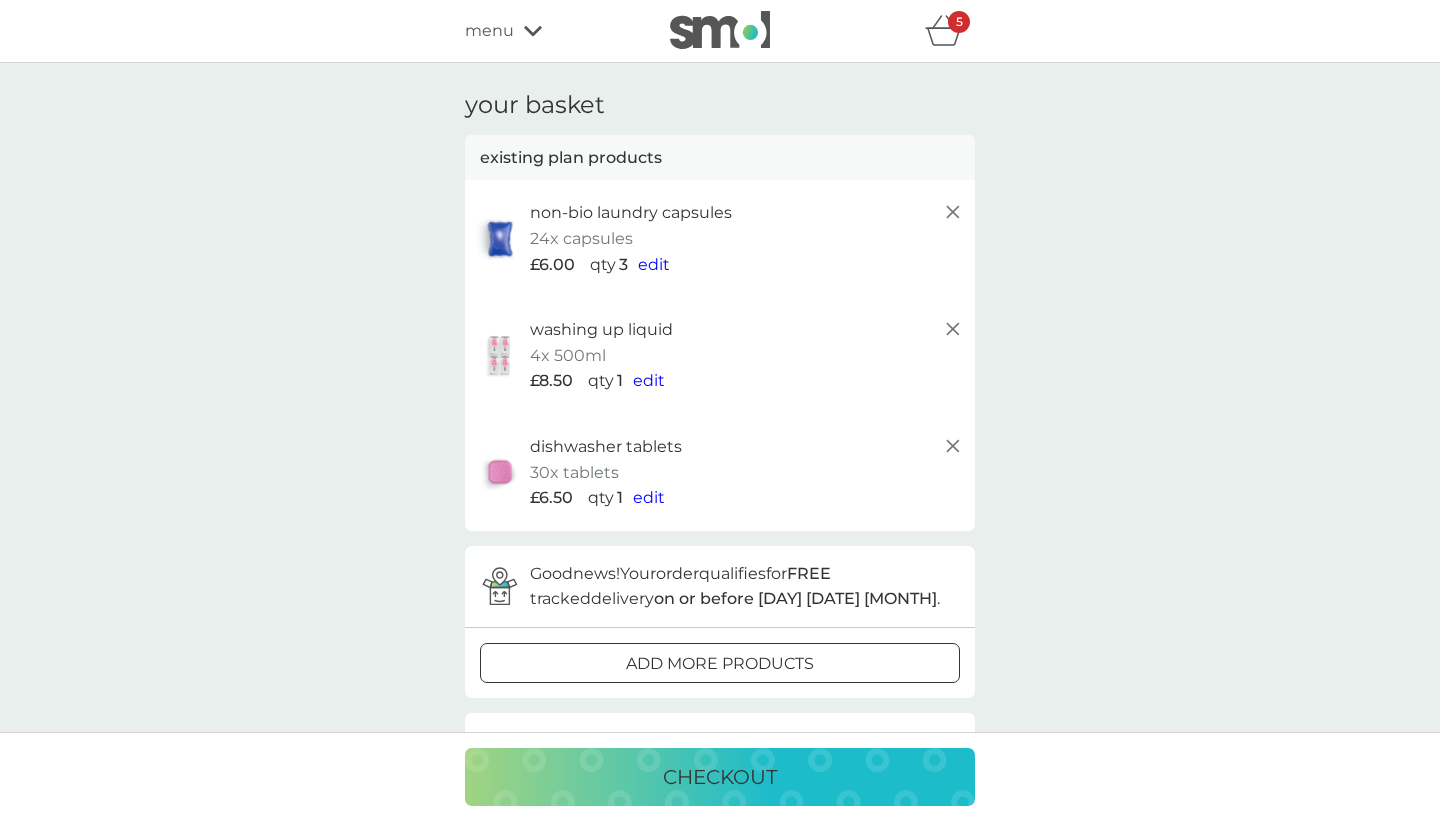 click on "edit" at bounding box center (654, 264) 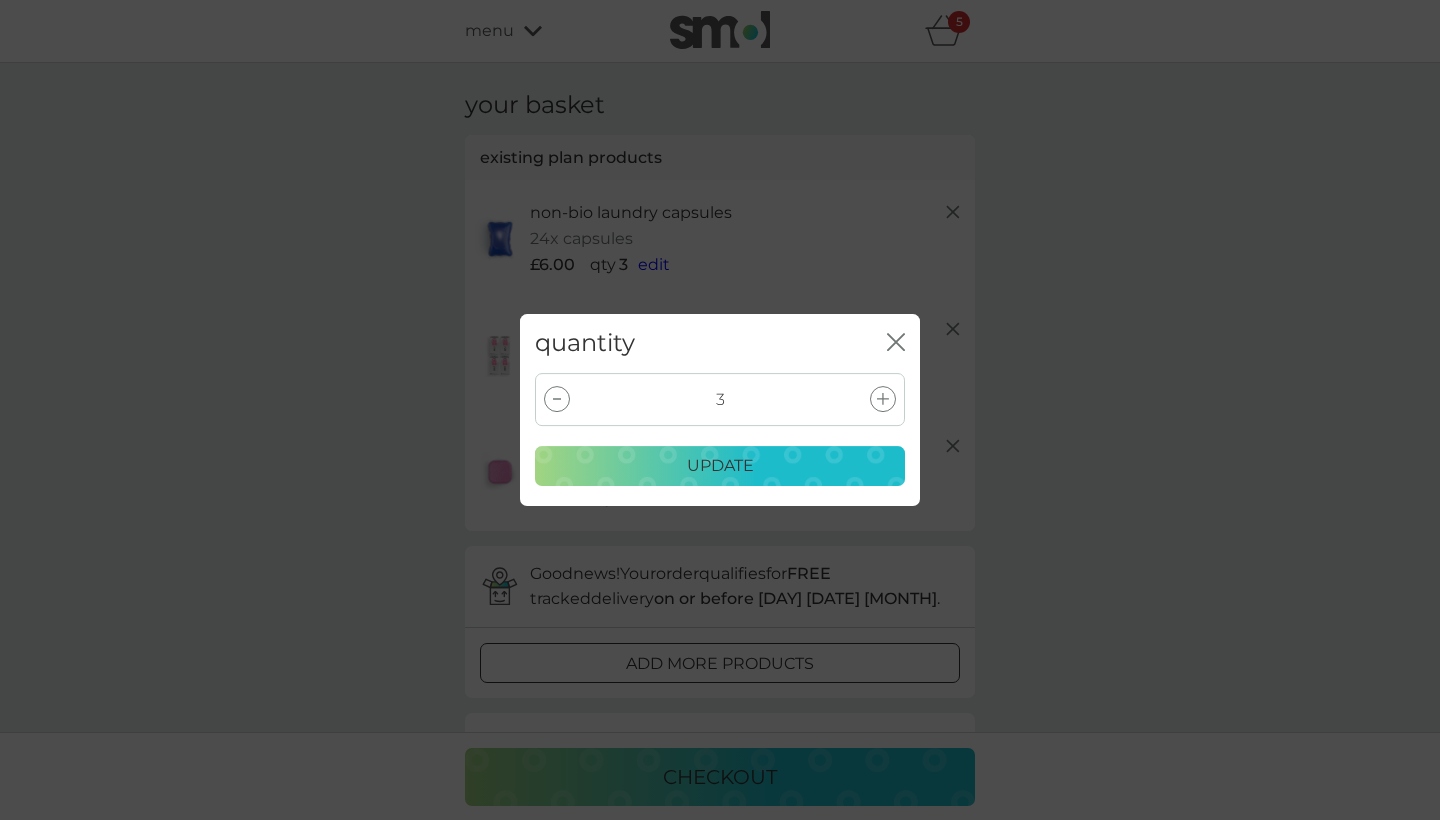click at bounding box center [557, 399] 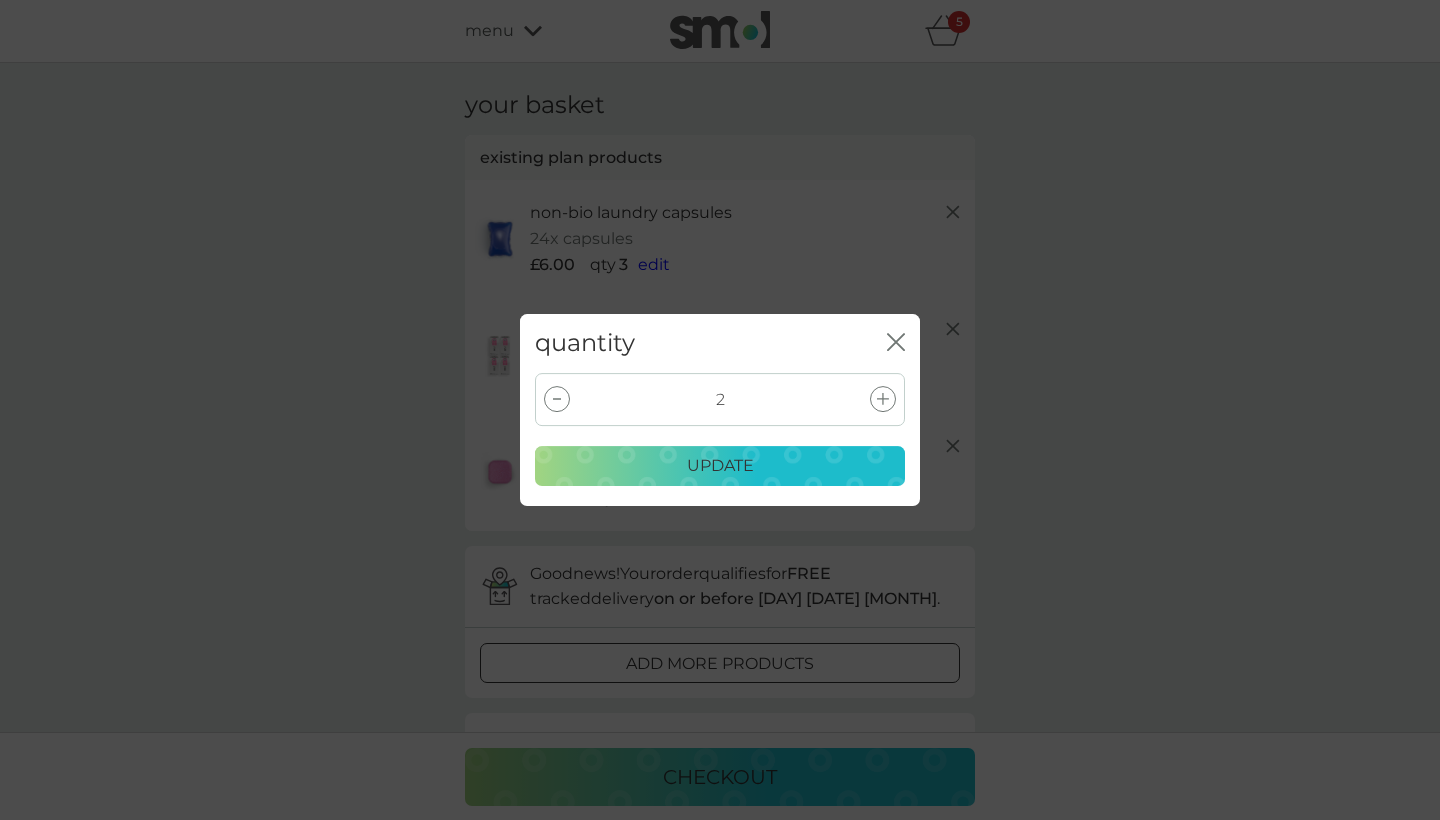 click on "update" at bounding box center [720, 466] 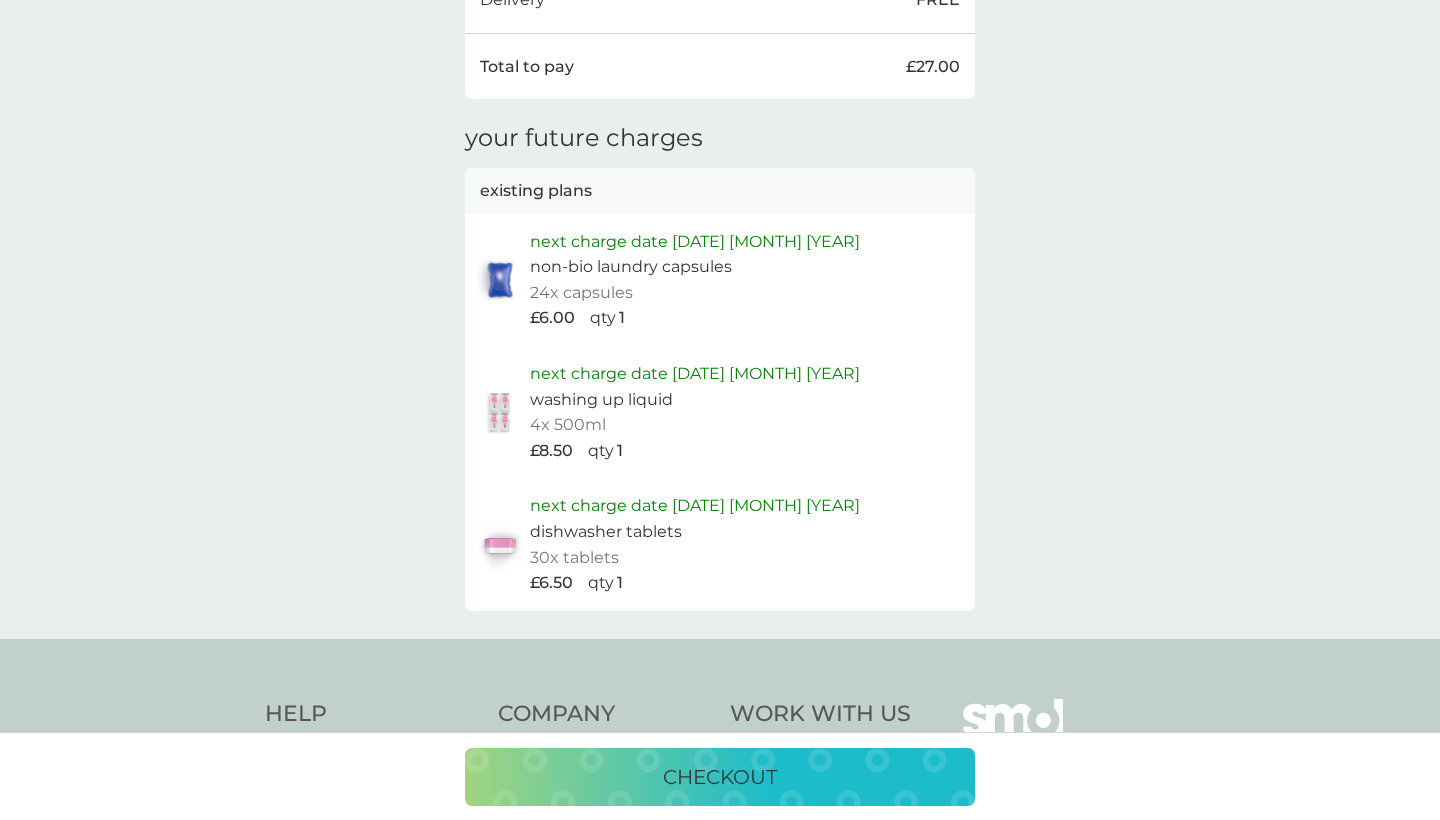 scroll, scrollTop: 844, scrollLeft: 0, axis: vertical 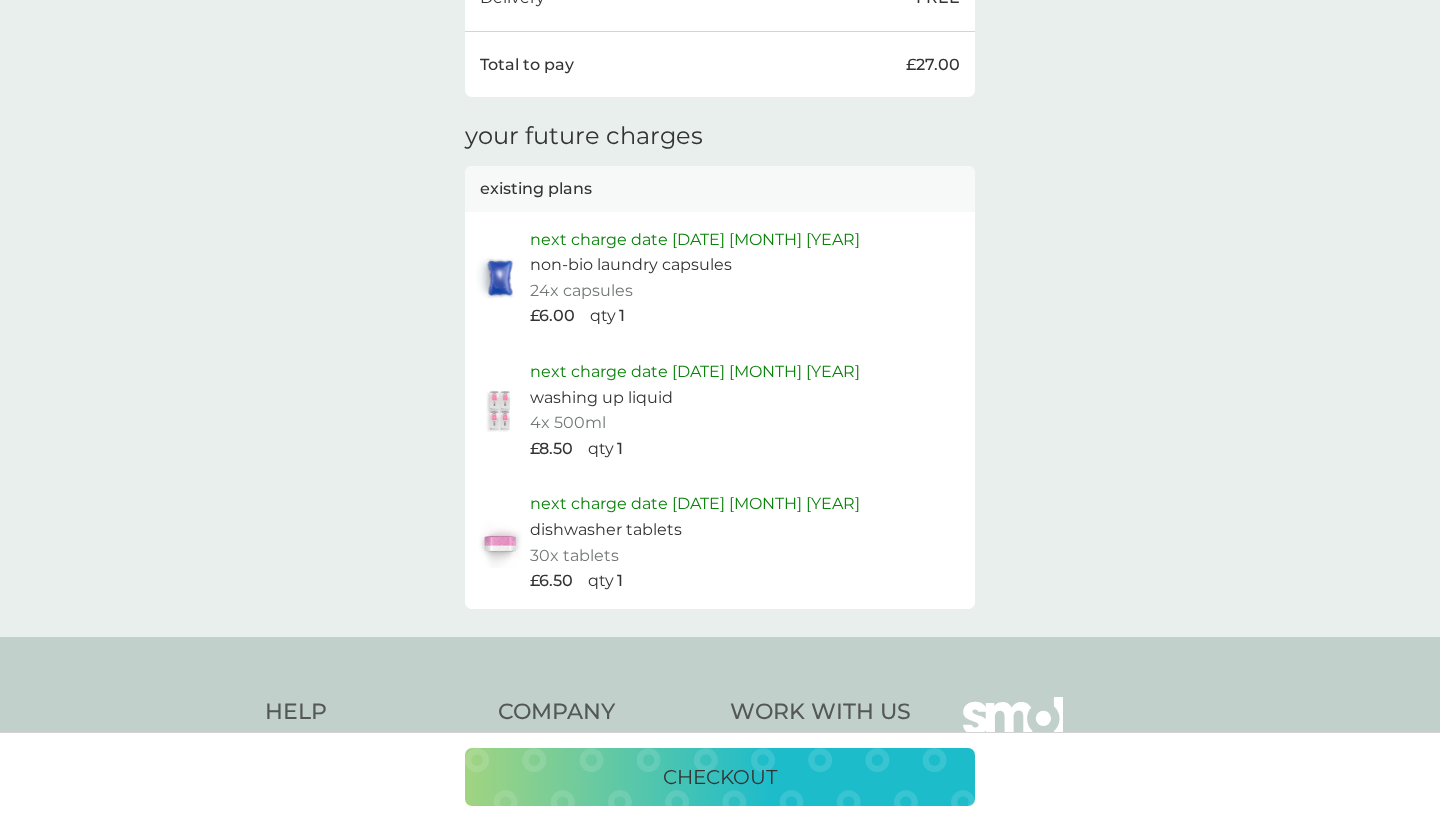click on "checkout" at bounding box center [720, 777] 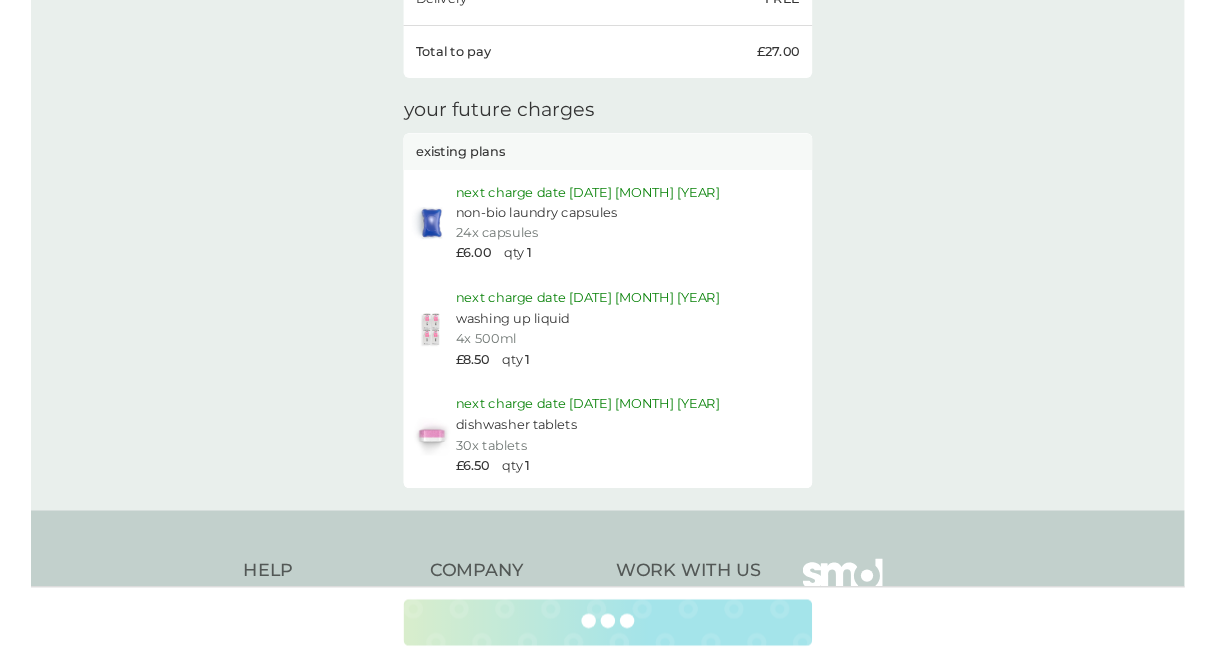 scroll, scrollTop: 0, scrollLeft: 0, axis: both 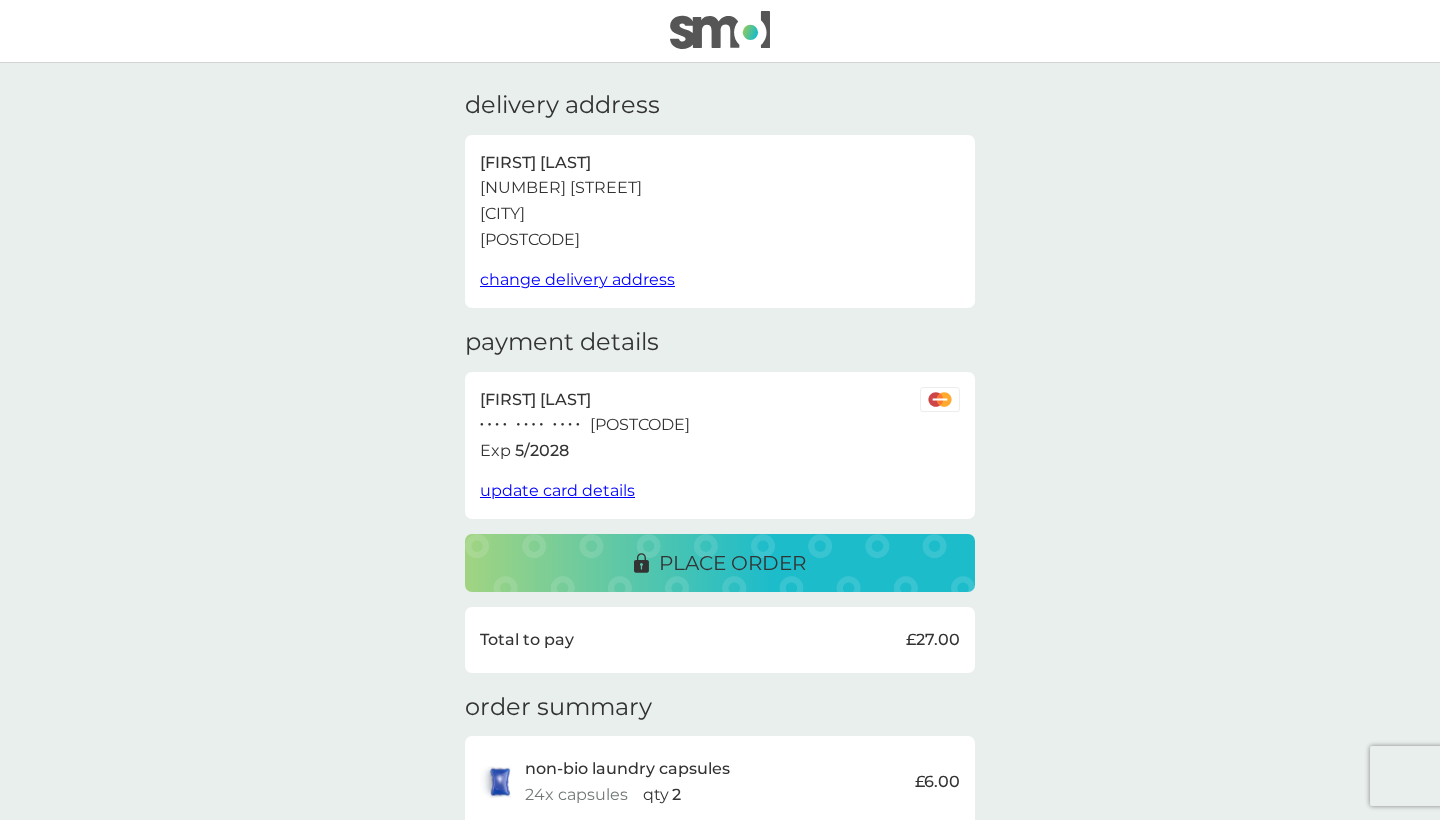 click on "place order" at bounding box center [732, 563] 